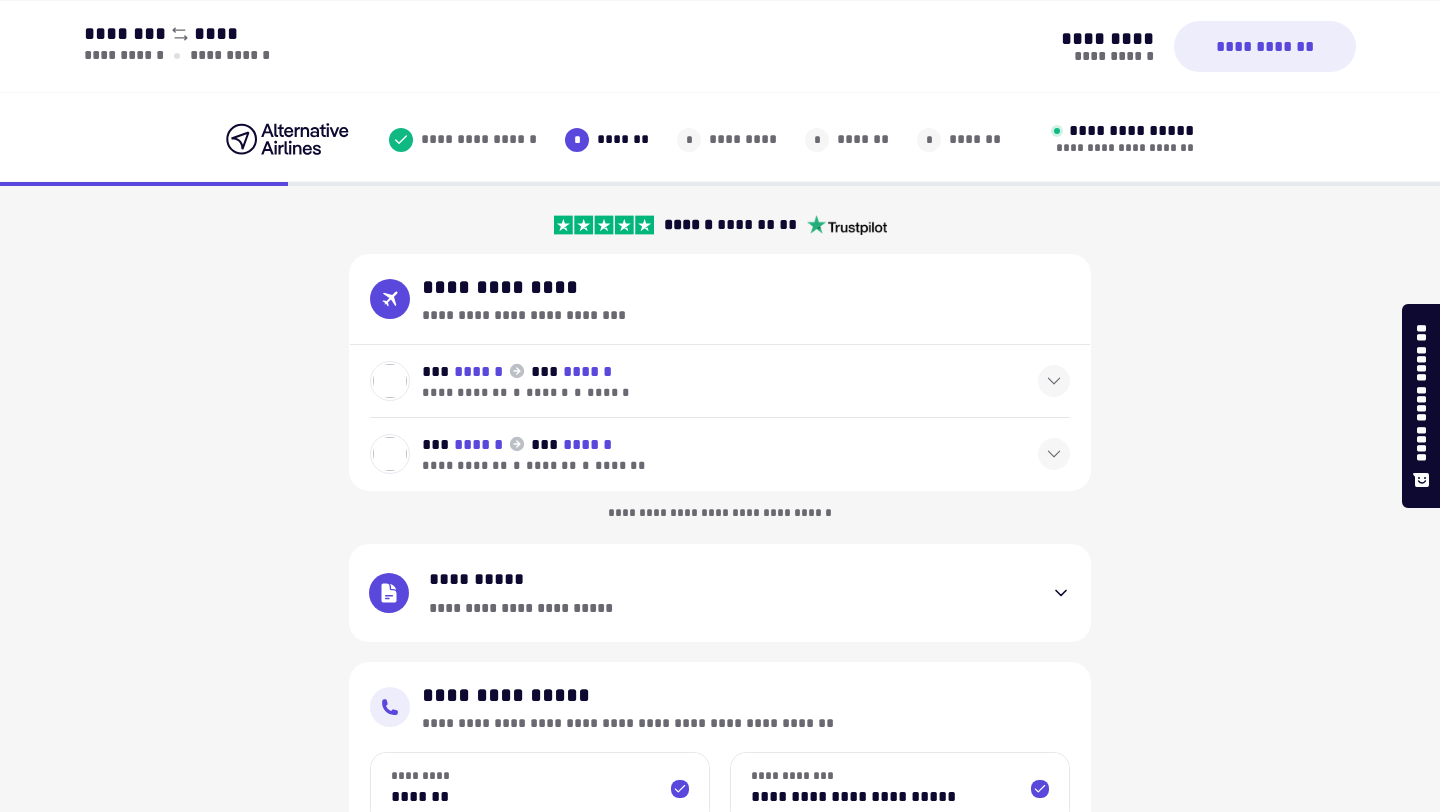 select on "**" 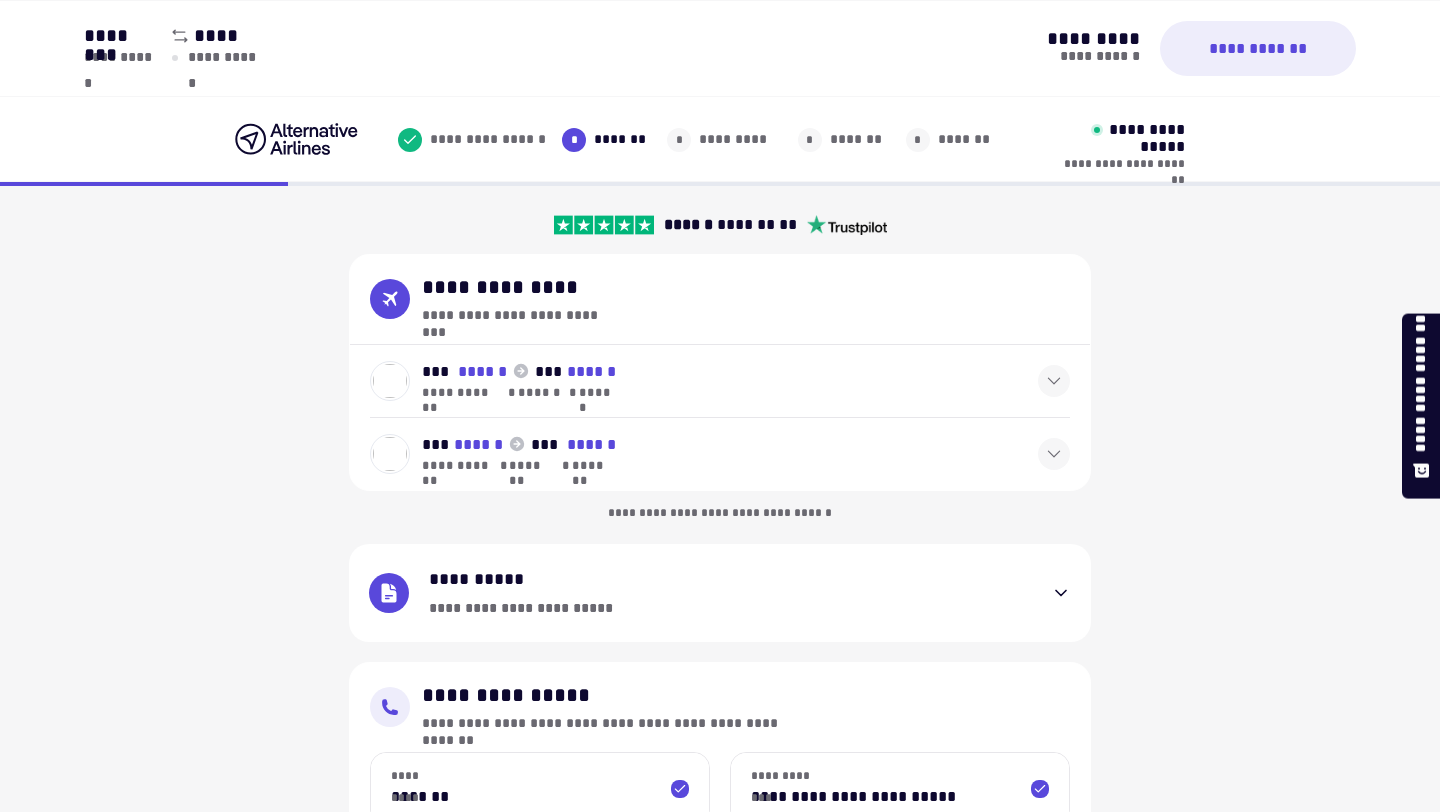 scroll, scrollTop: 494, scrollLeft: 0, axis: vertical 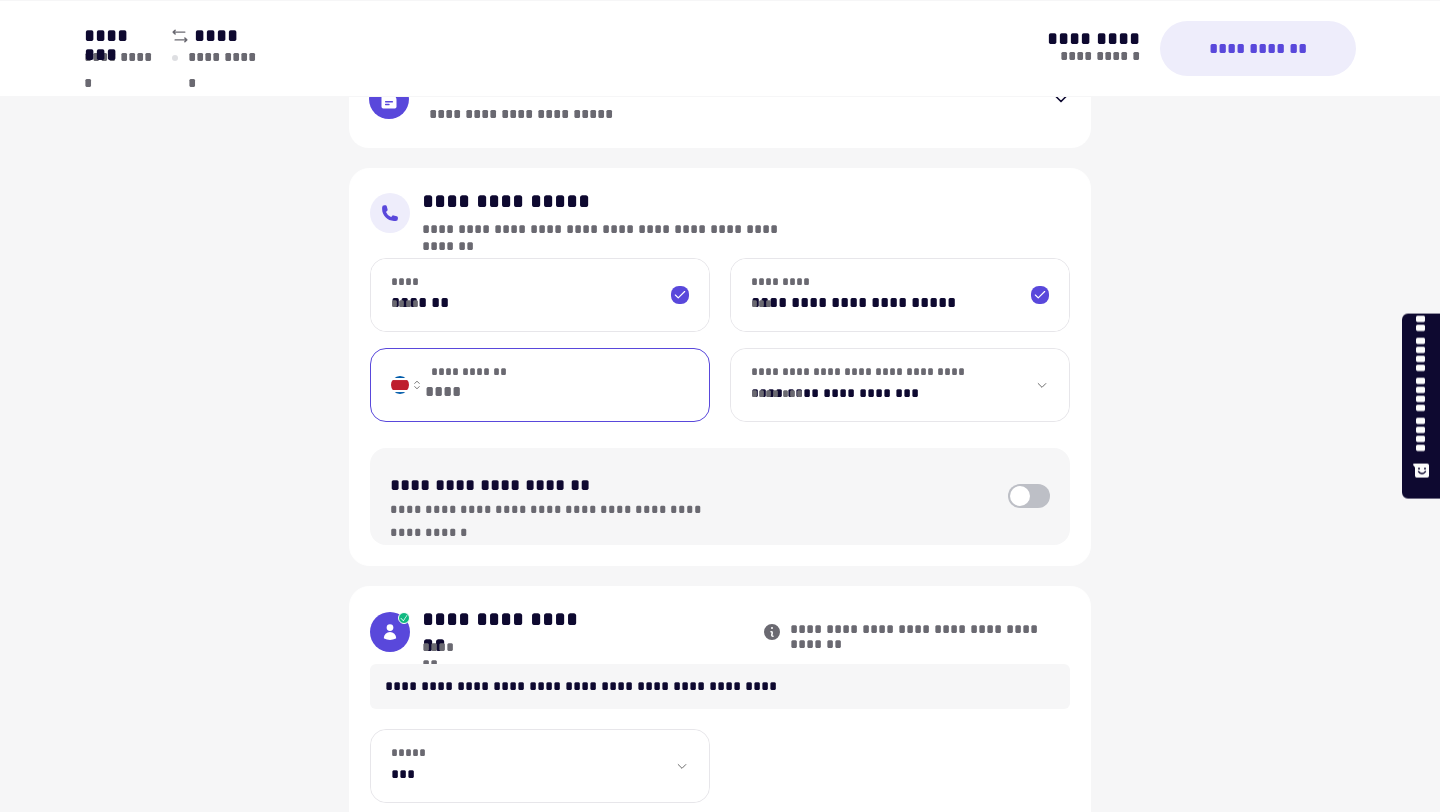type 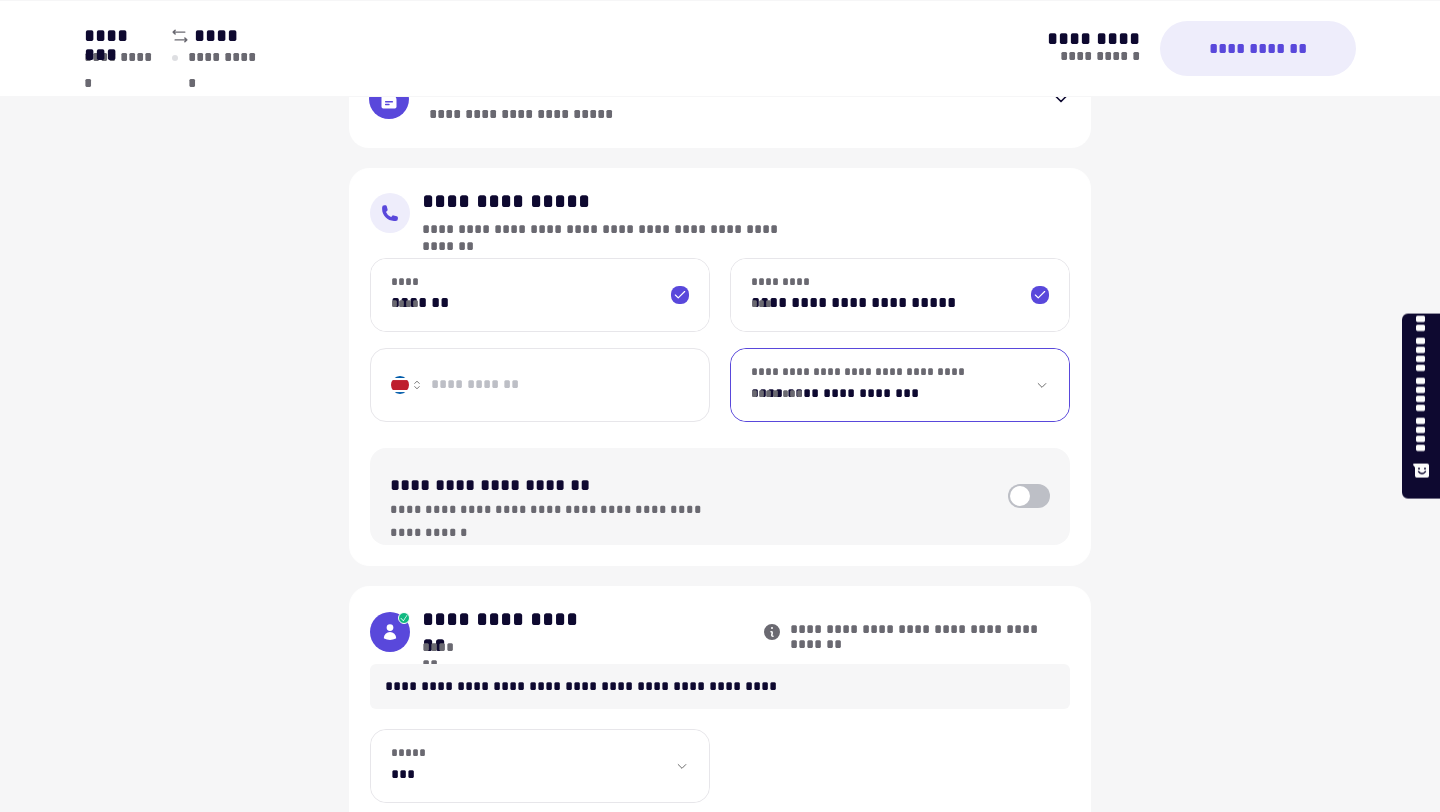 select on "**********" 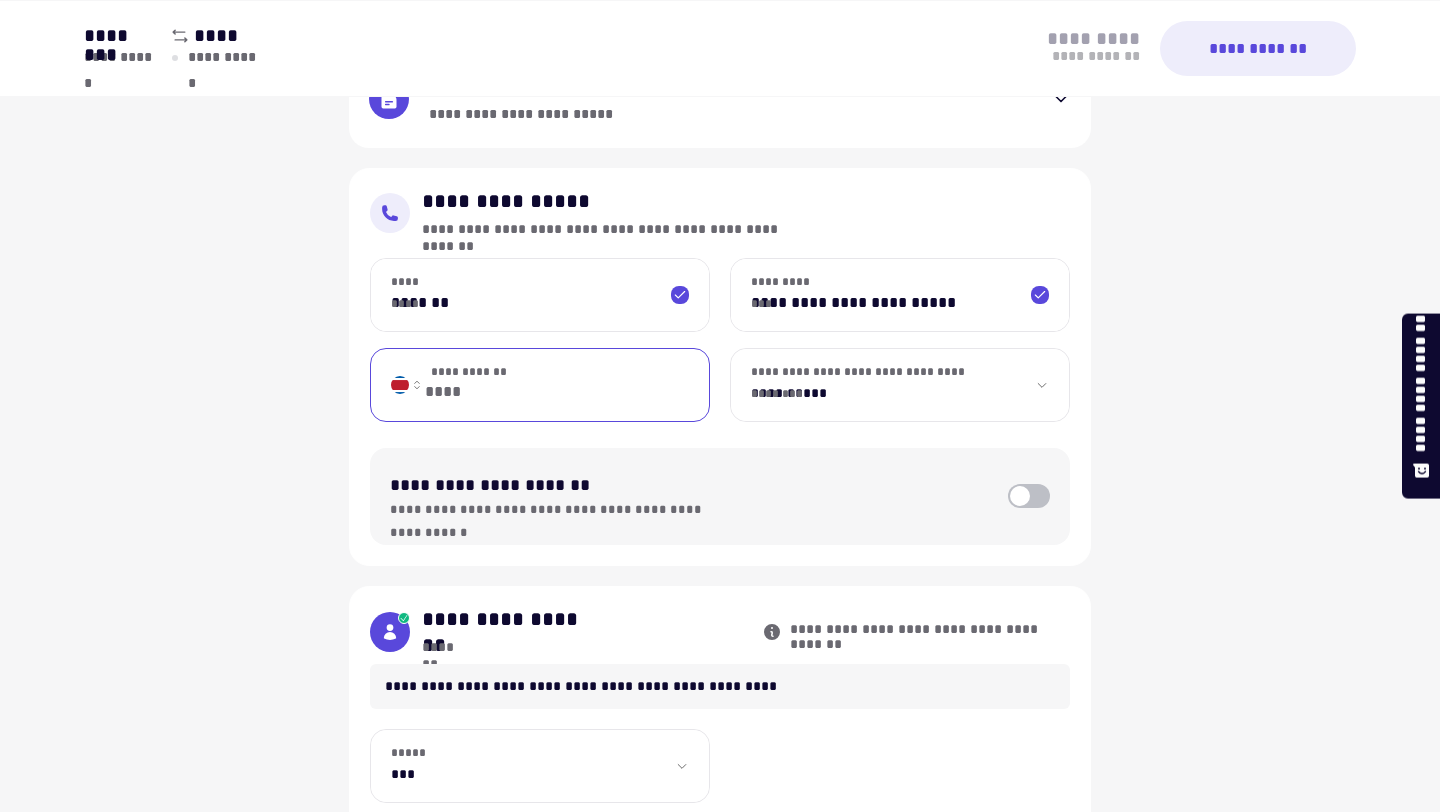 click on "**********" at bounding box center [577, 385] 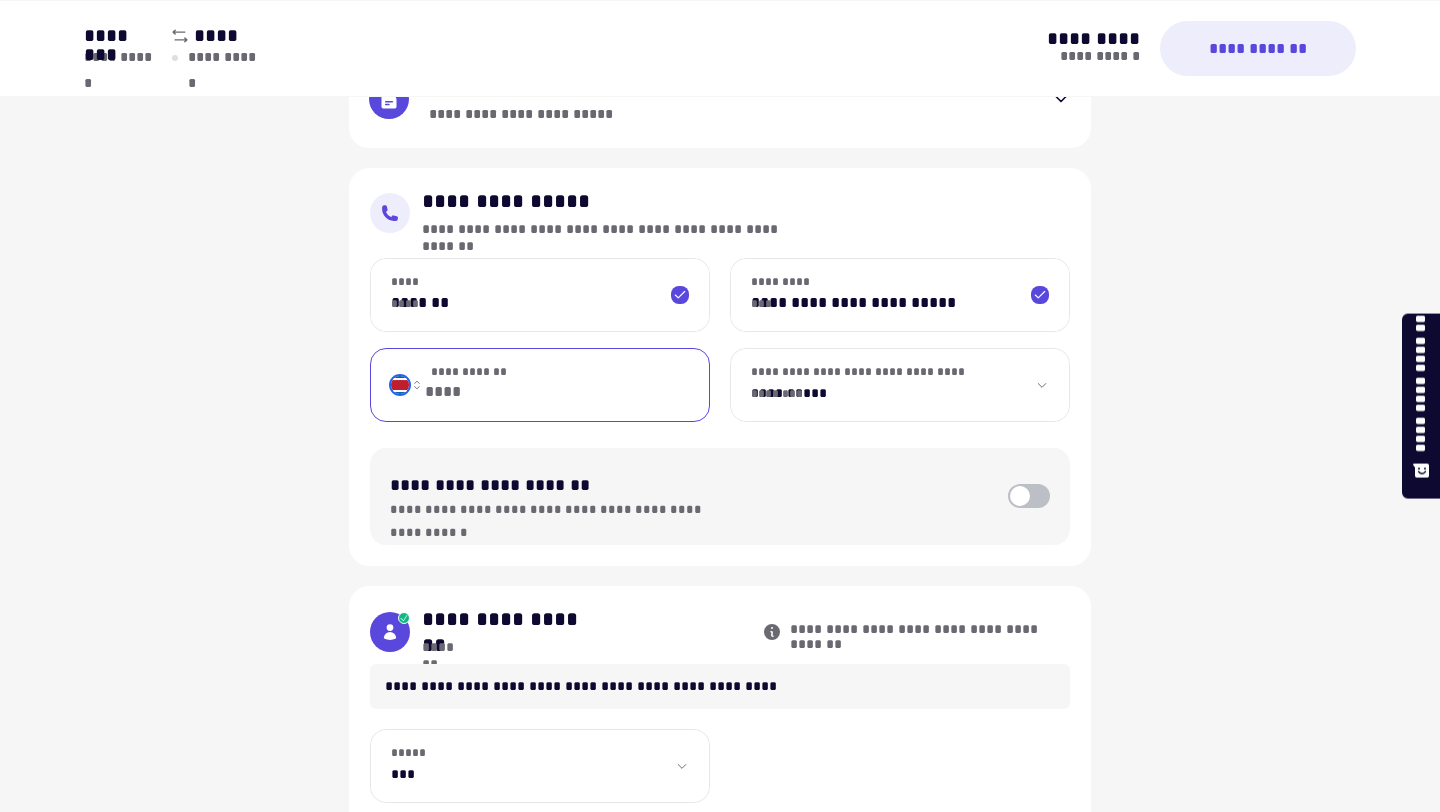 click on "**********" at bounding box center (406, 385) 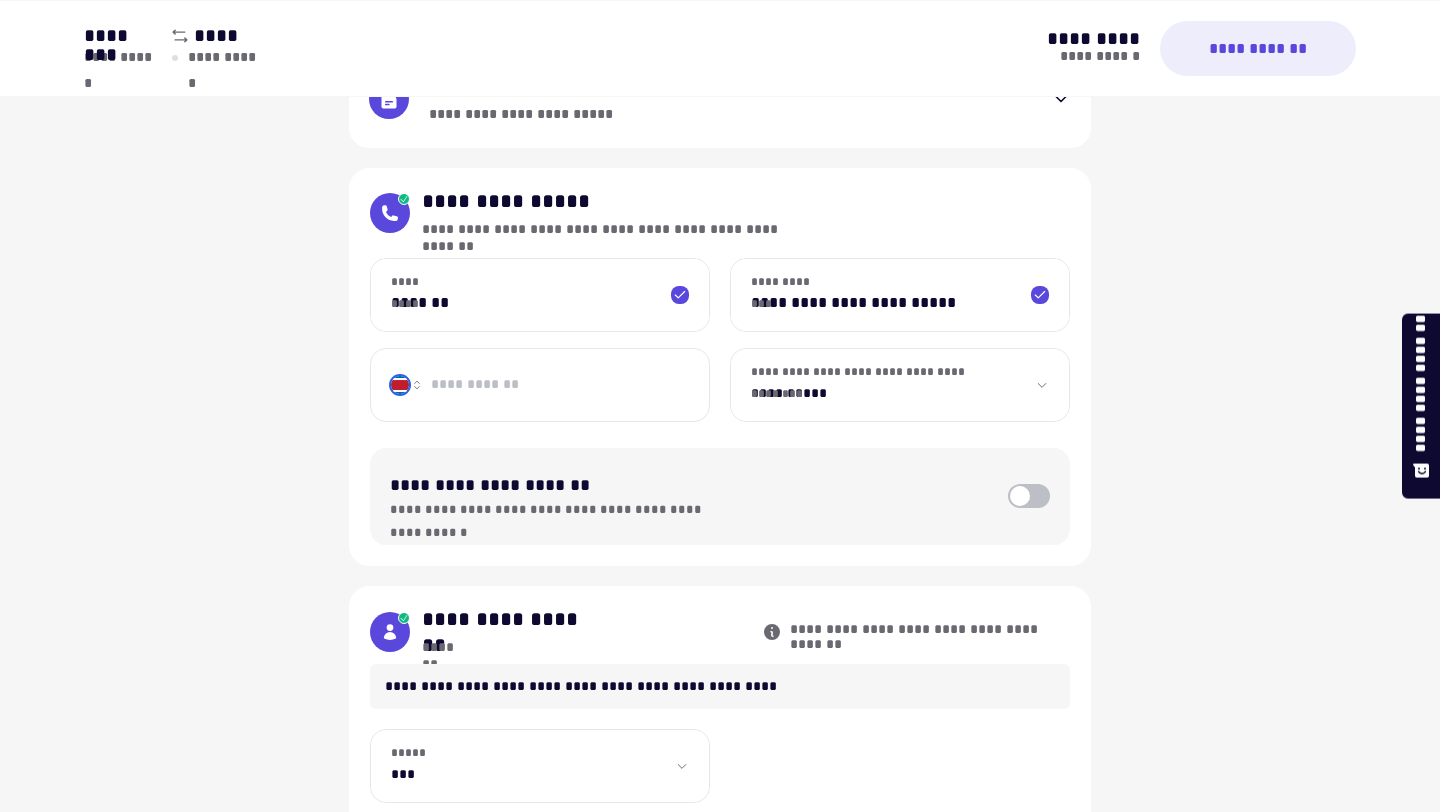 select on "**" 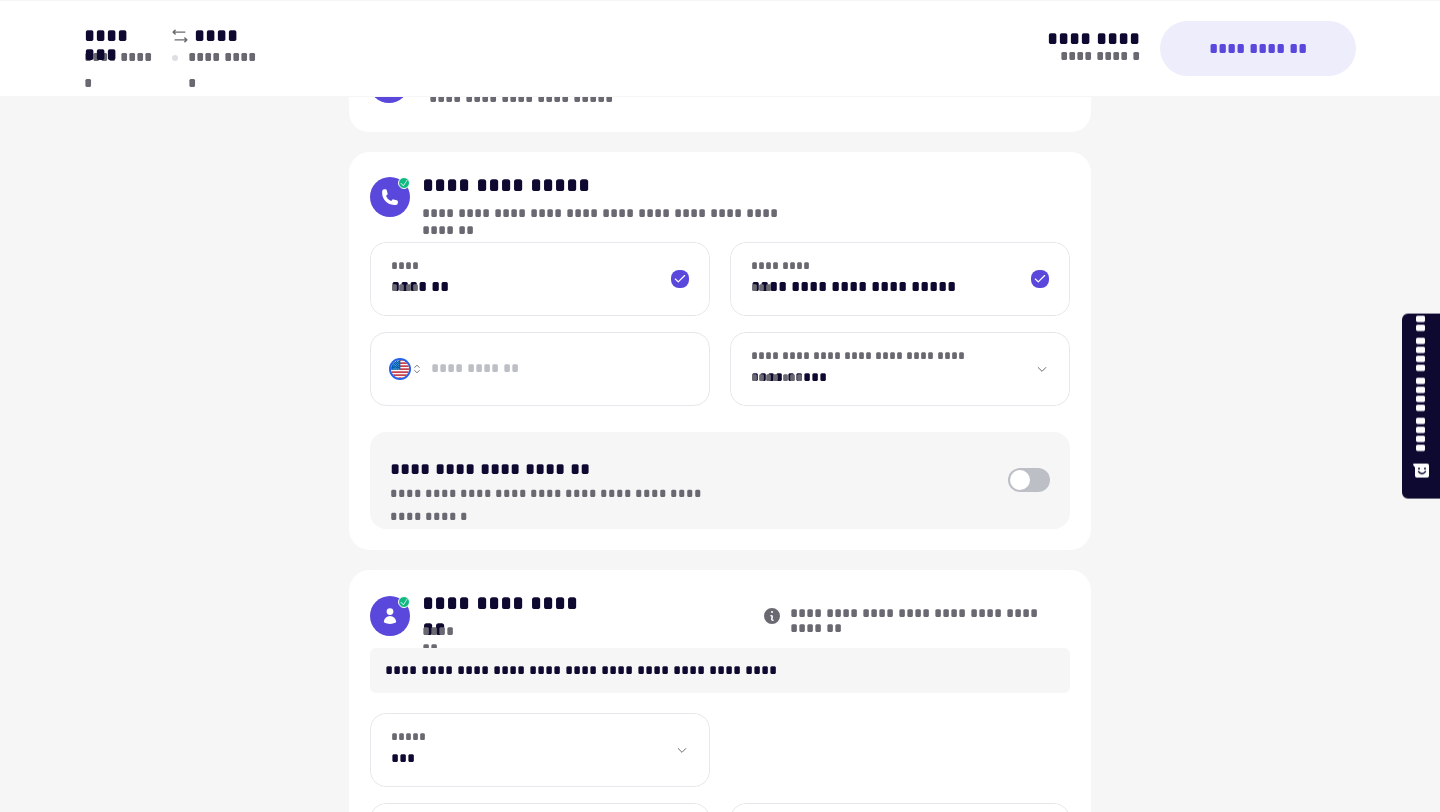 scroll, scrollTop: 885, scrollLeft: 0, axis: vertical 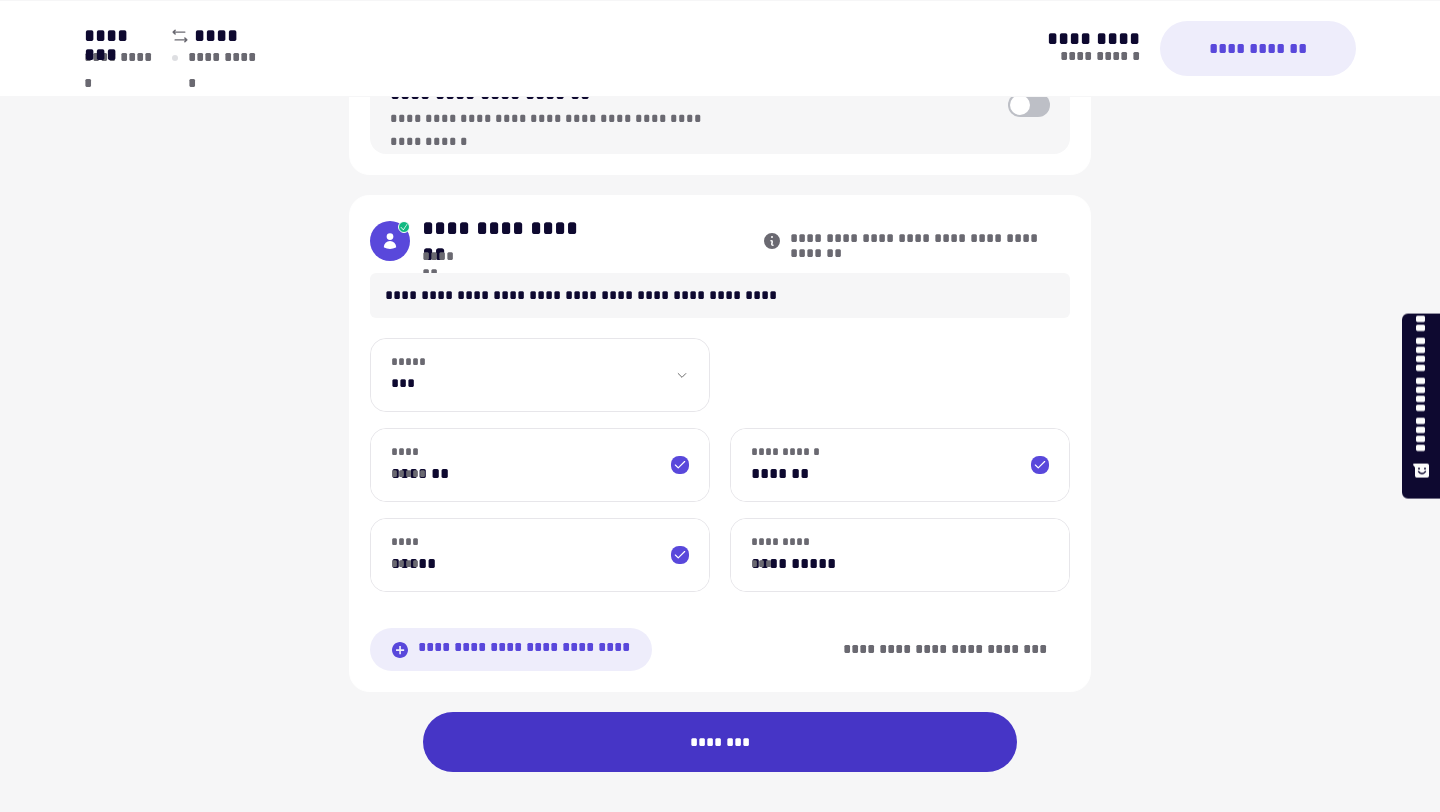 click on "********" at bounding box center (720, 742) 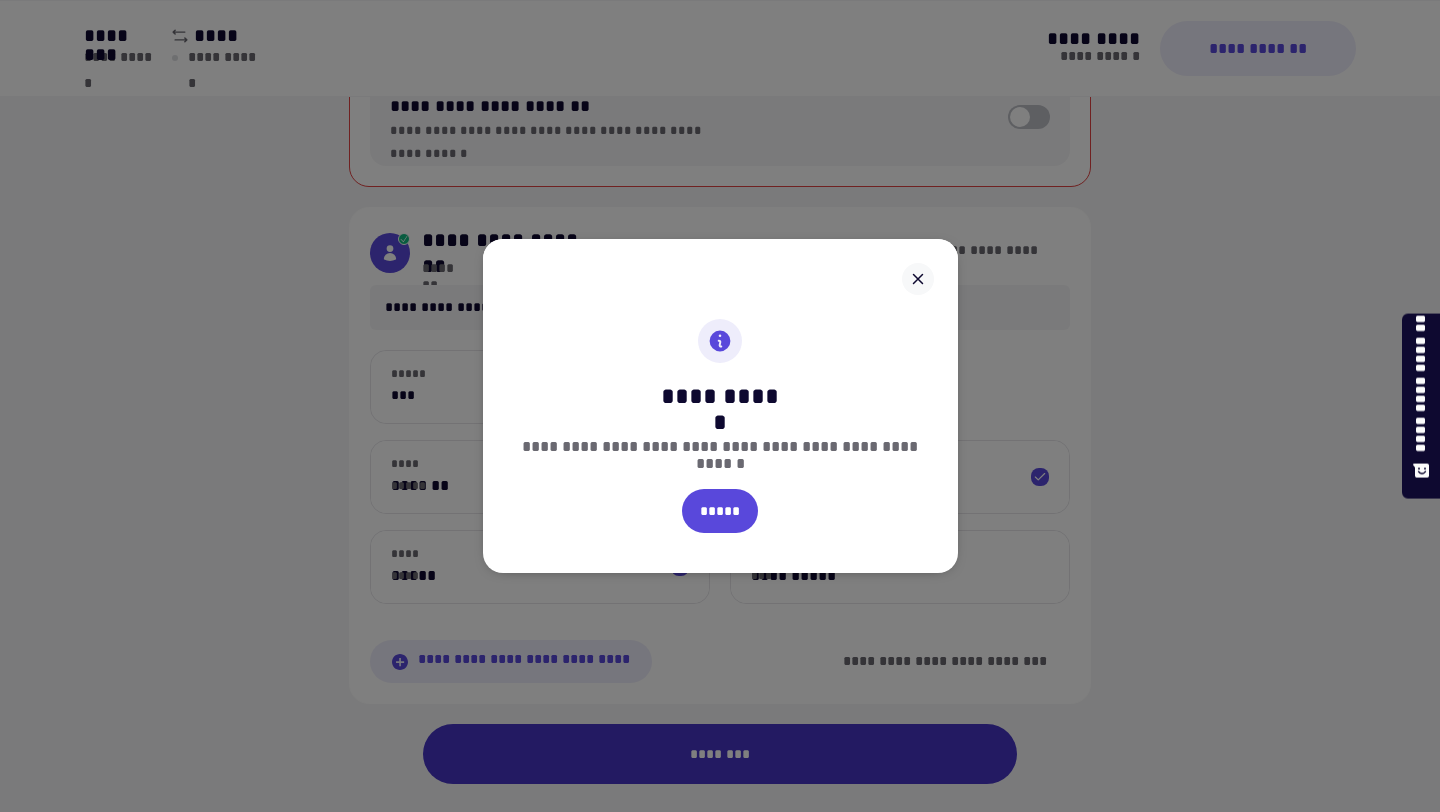 scroll, scrollTop: 455, scrollLeft: 0, axis: vertical 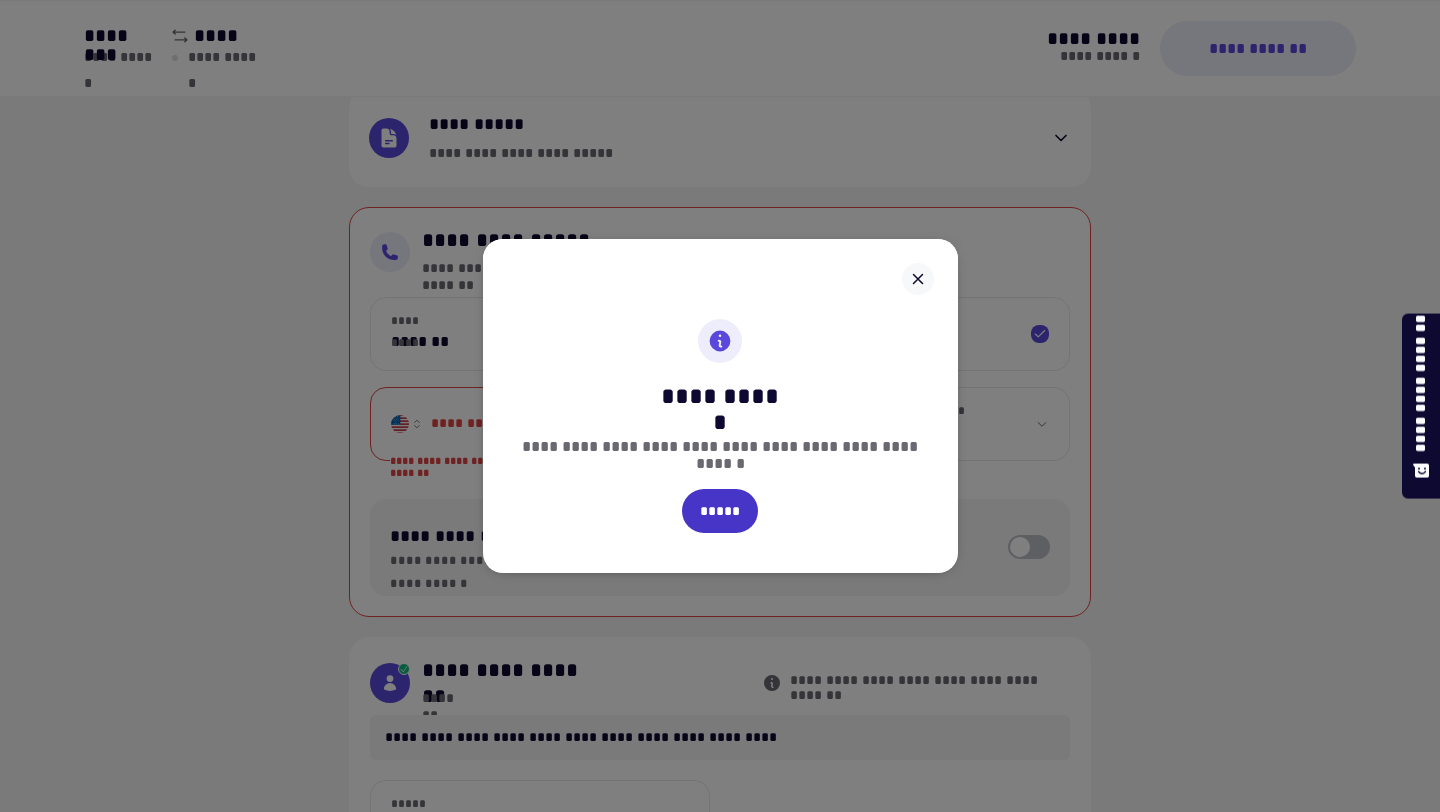 click on "*****" at bounding box center [720, 511] 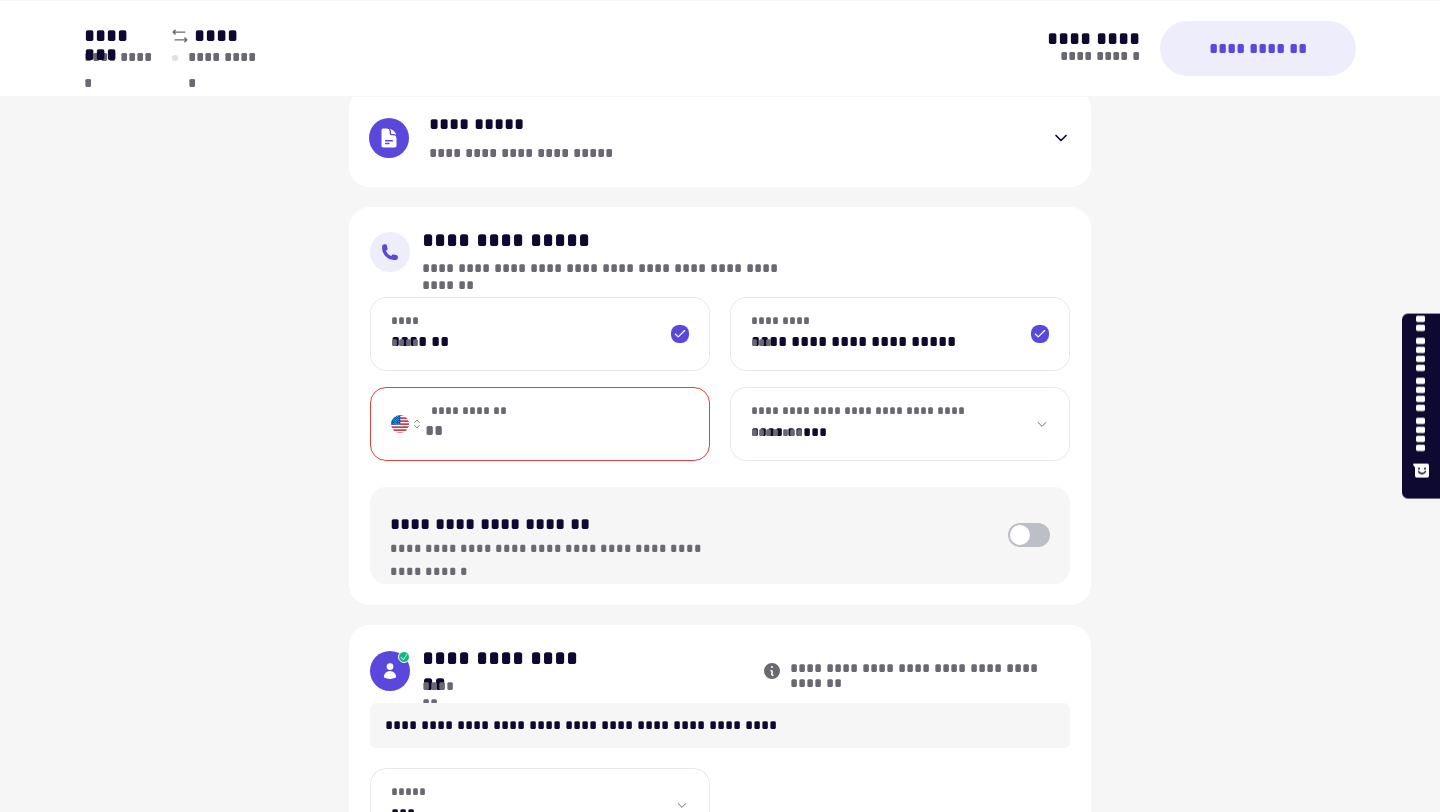 click on "**********" at bounding box center (566, 424) 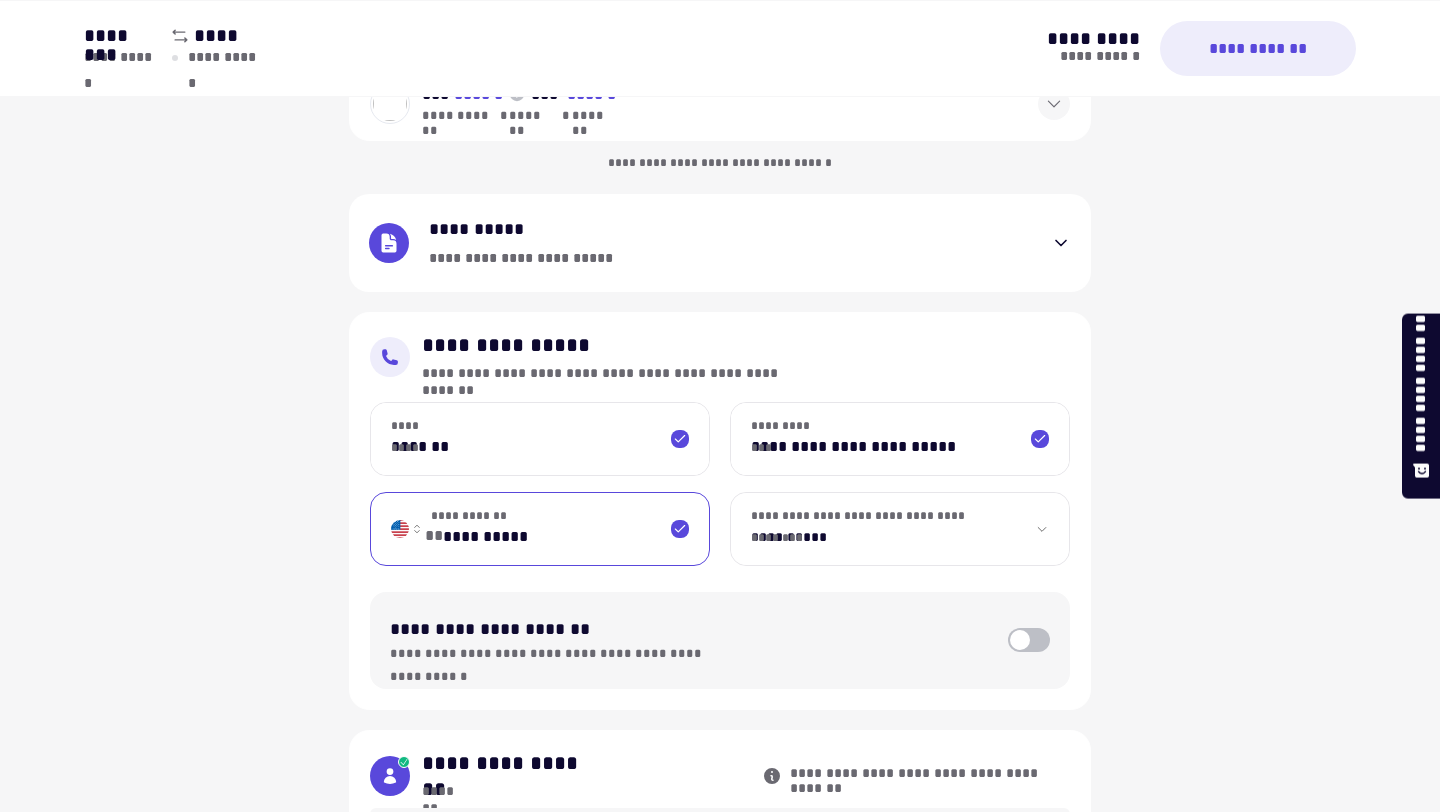 scroll, scrollTop: 0, scrollLeft: 0, axis: both 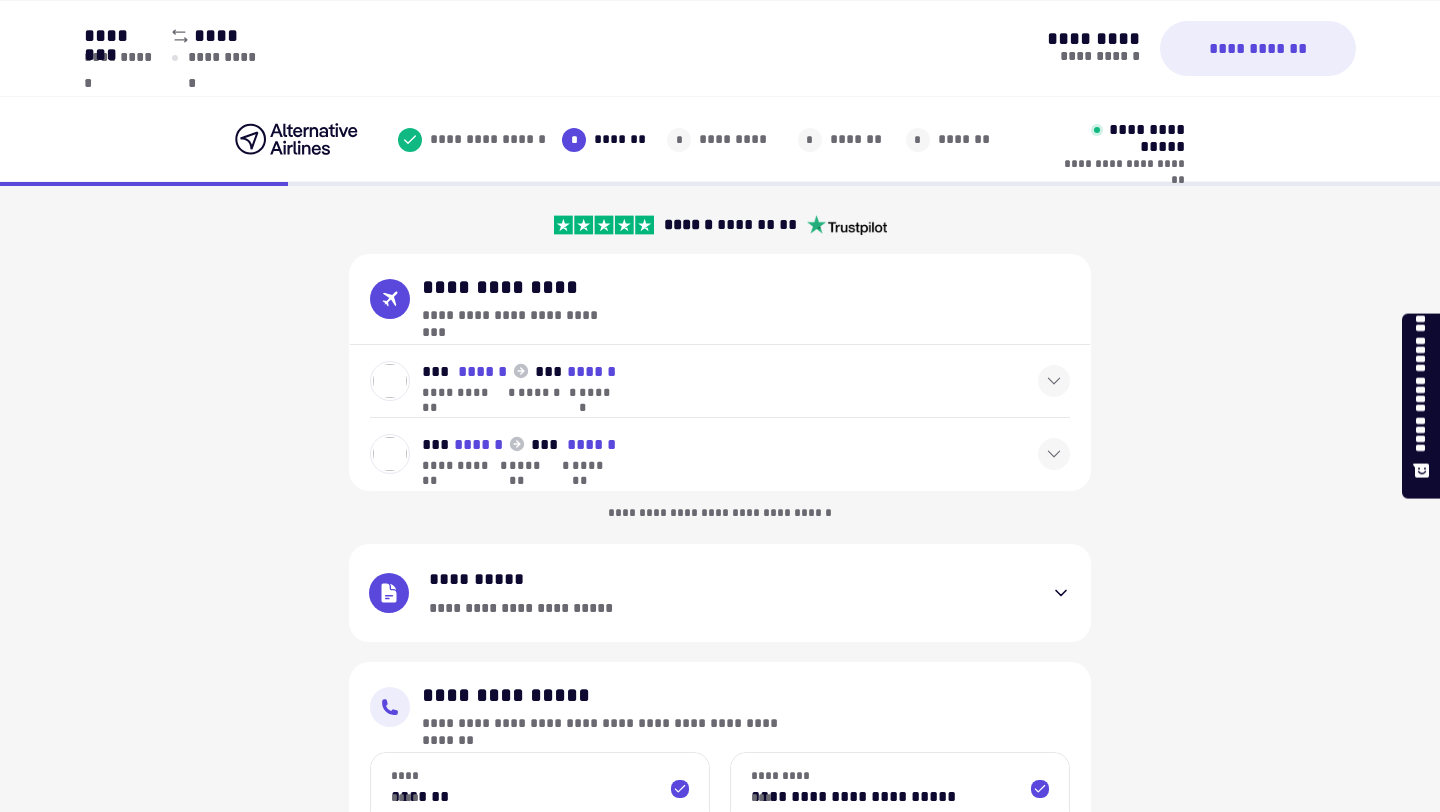 click 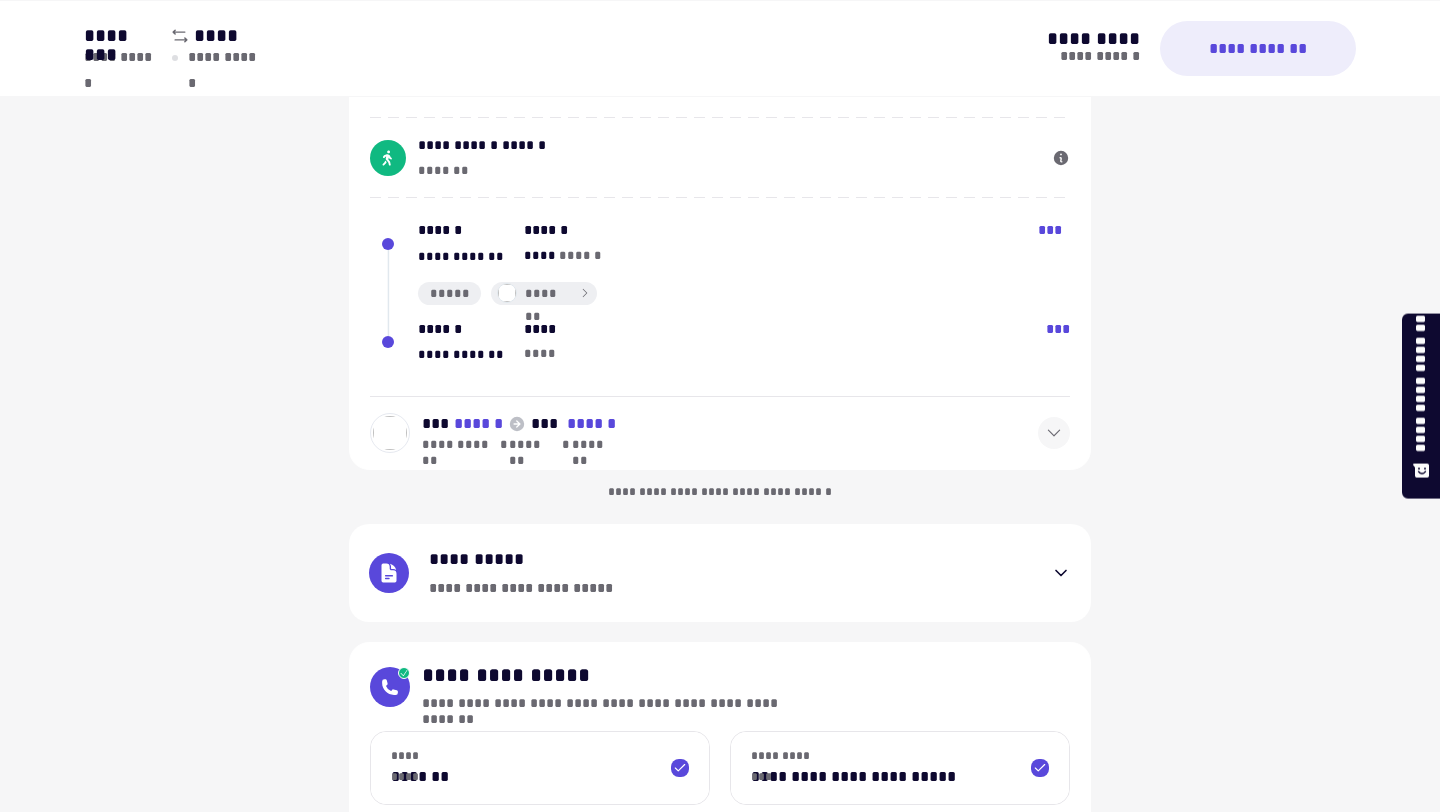 scroll, scrollTop: 462, scrollLeft: 0, axis: vertical 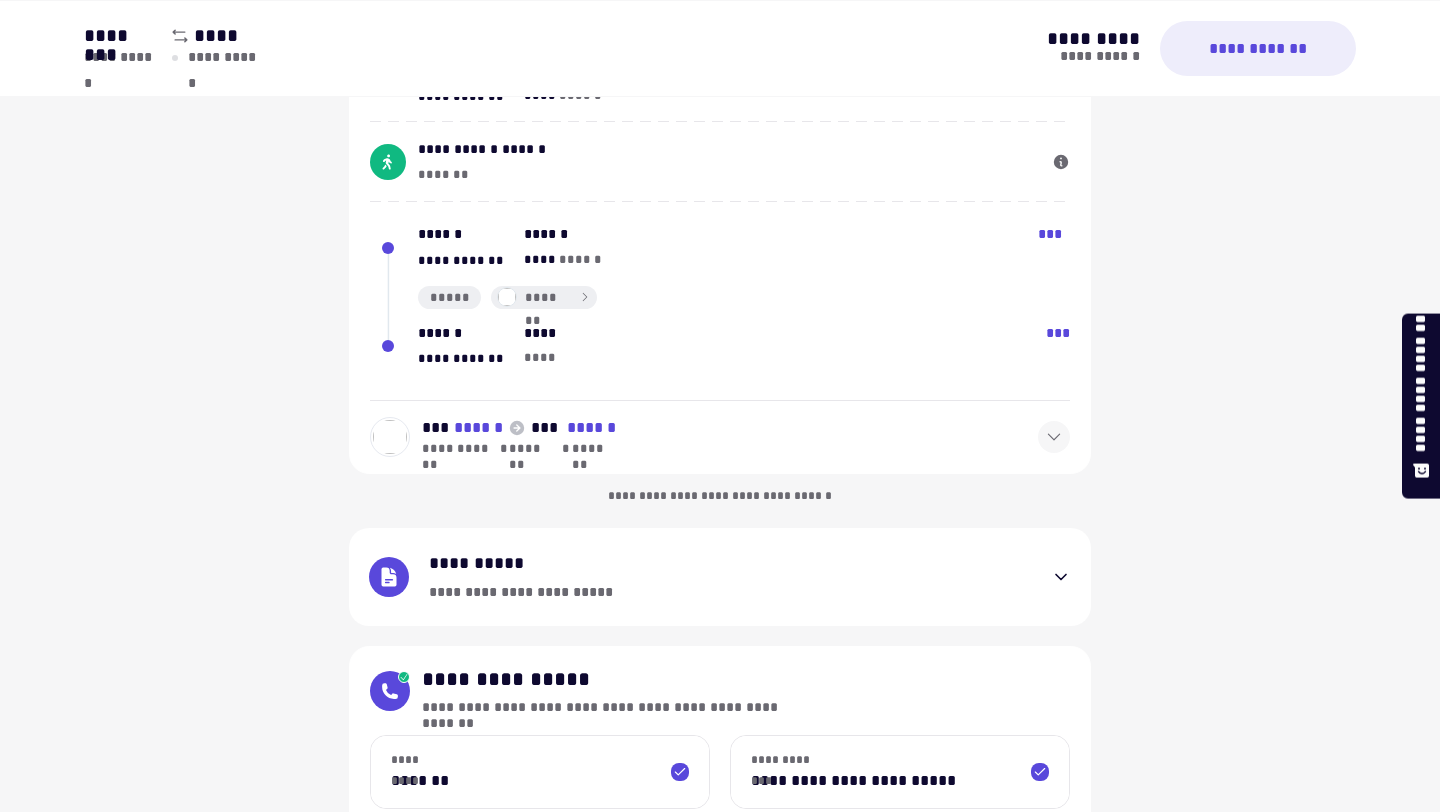 click 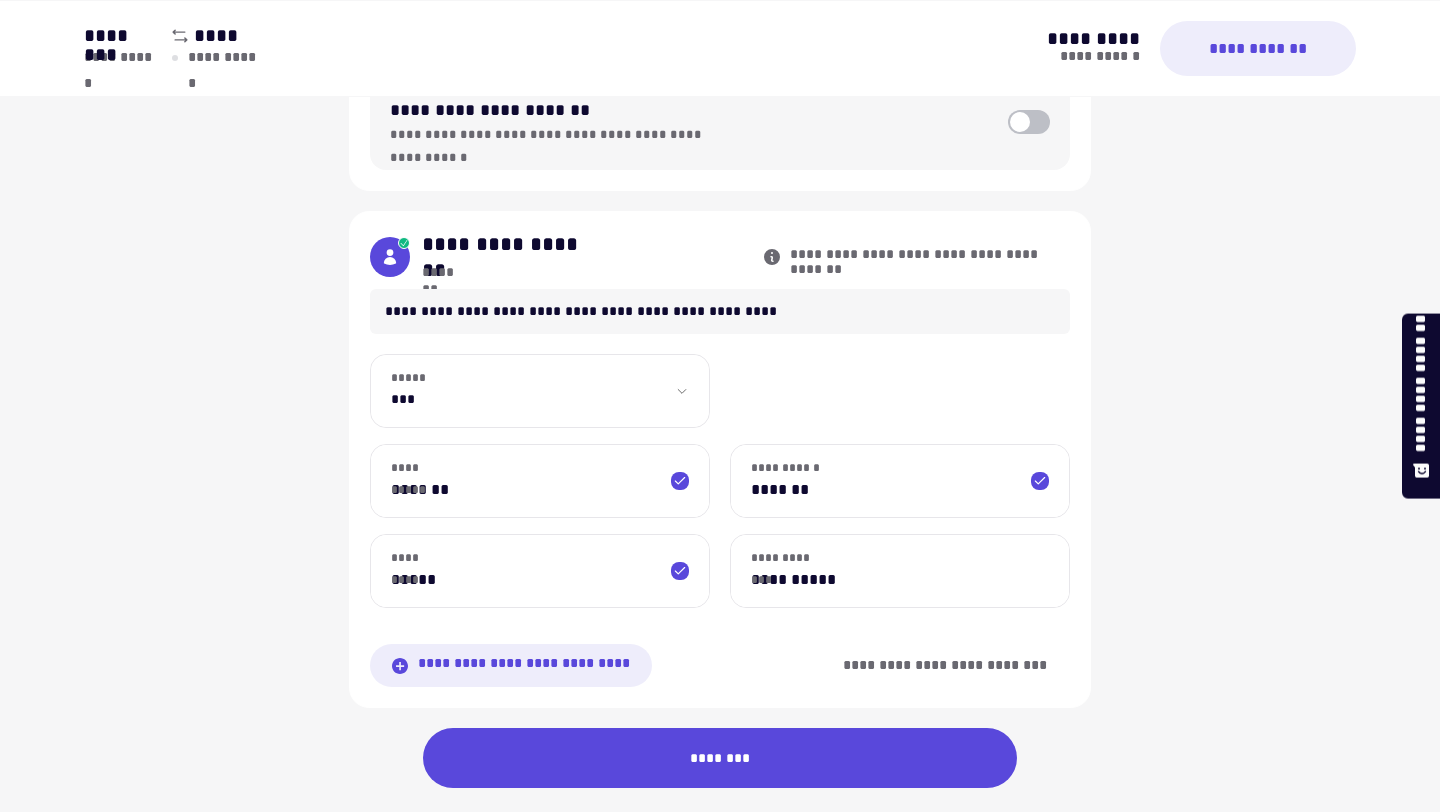 scroll, scrollTop: 2039, scrollLeft: 0, axis: vertical 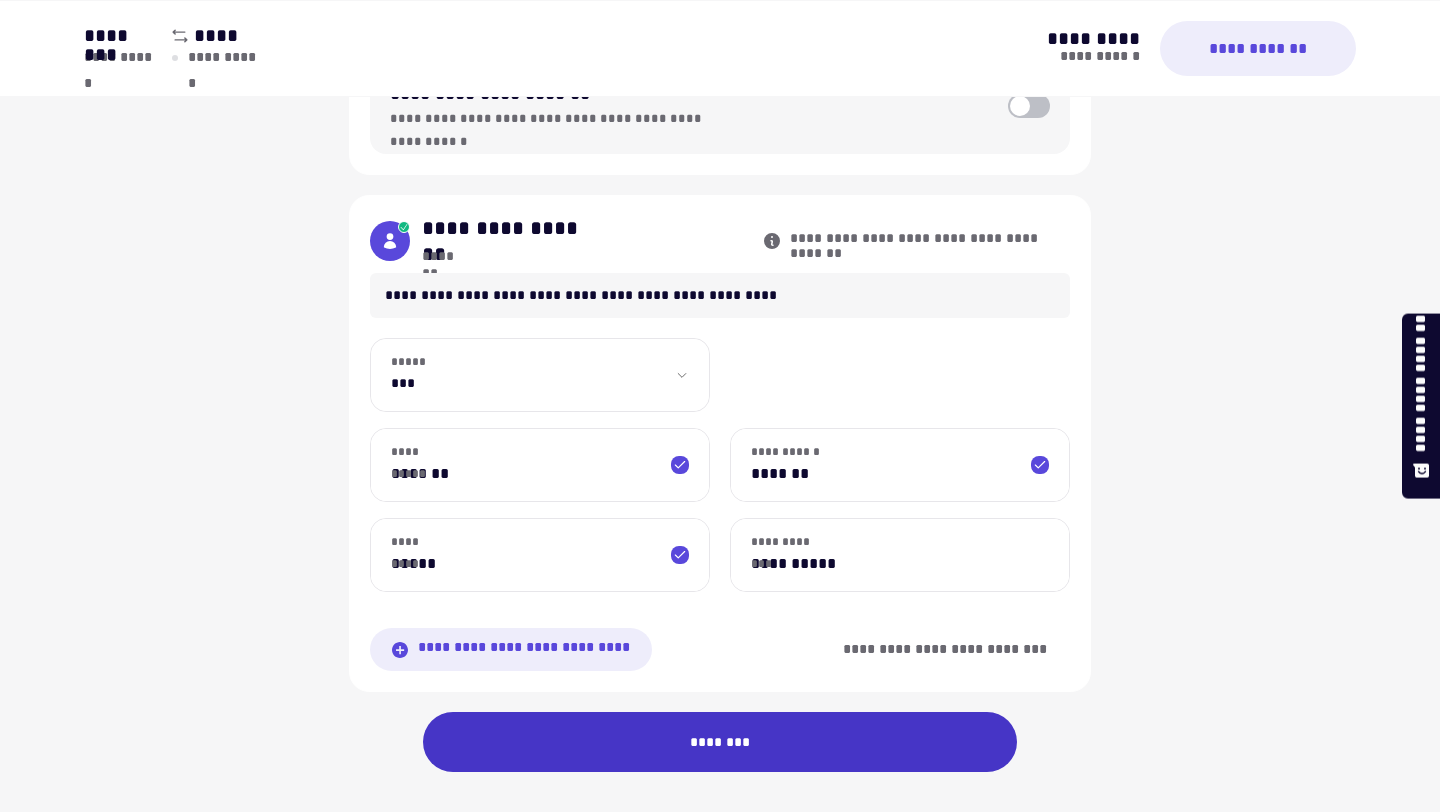 click on "********" at bounding box center [720, 742] 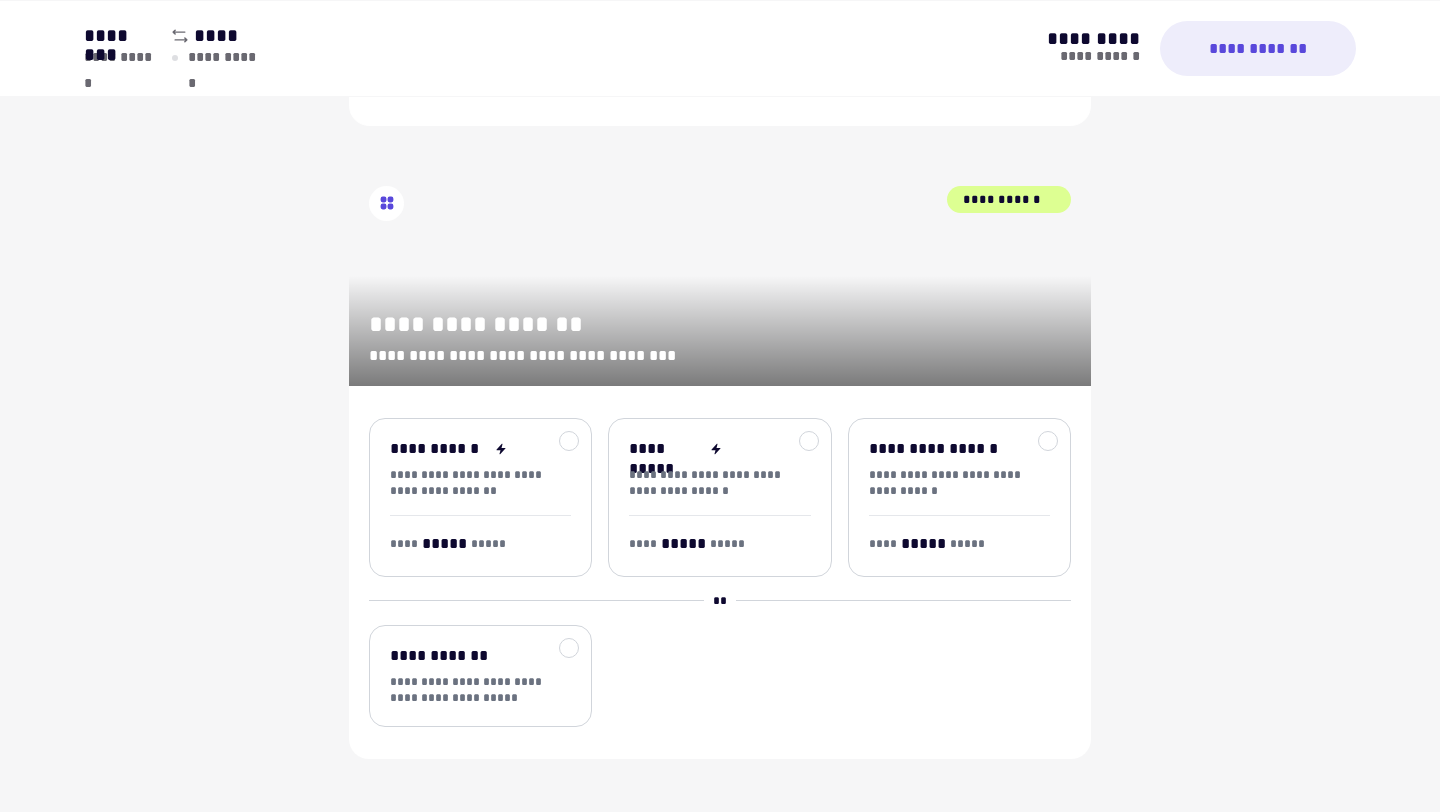 scroll, scrollTop: 296, scrollLeft: 0, axis: vertical 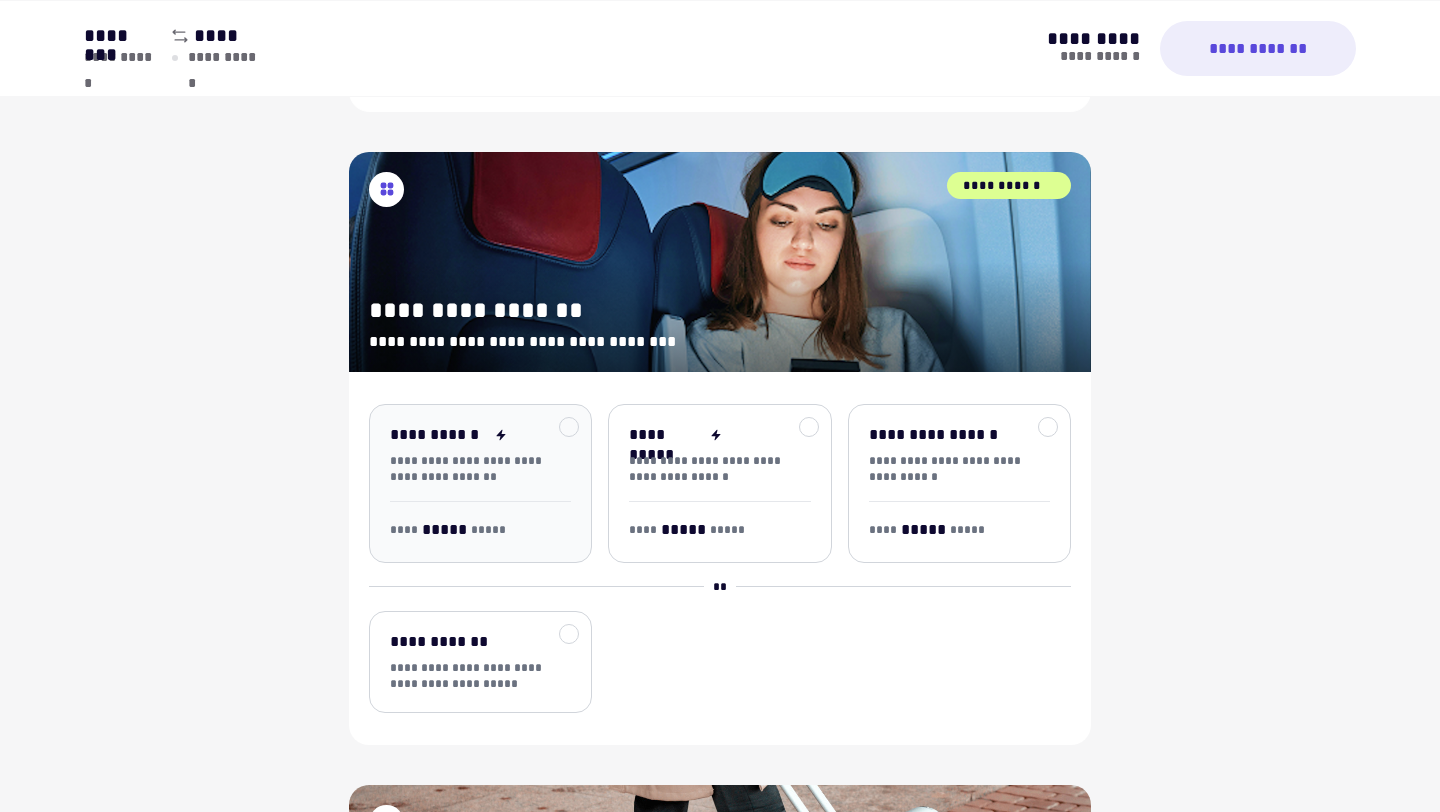 click on "**********" at bounding box center [480, 483] 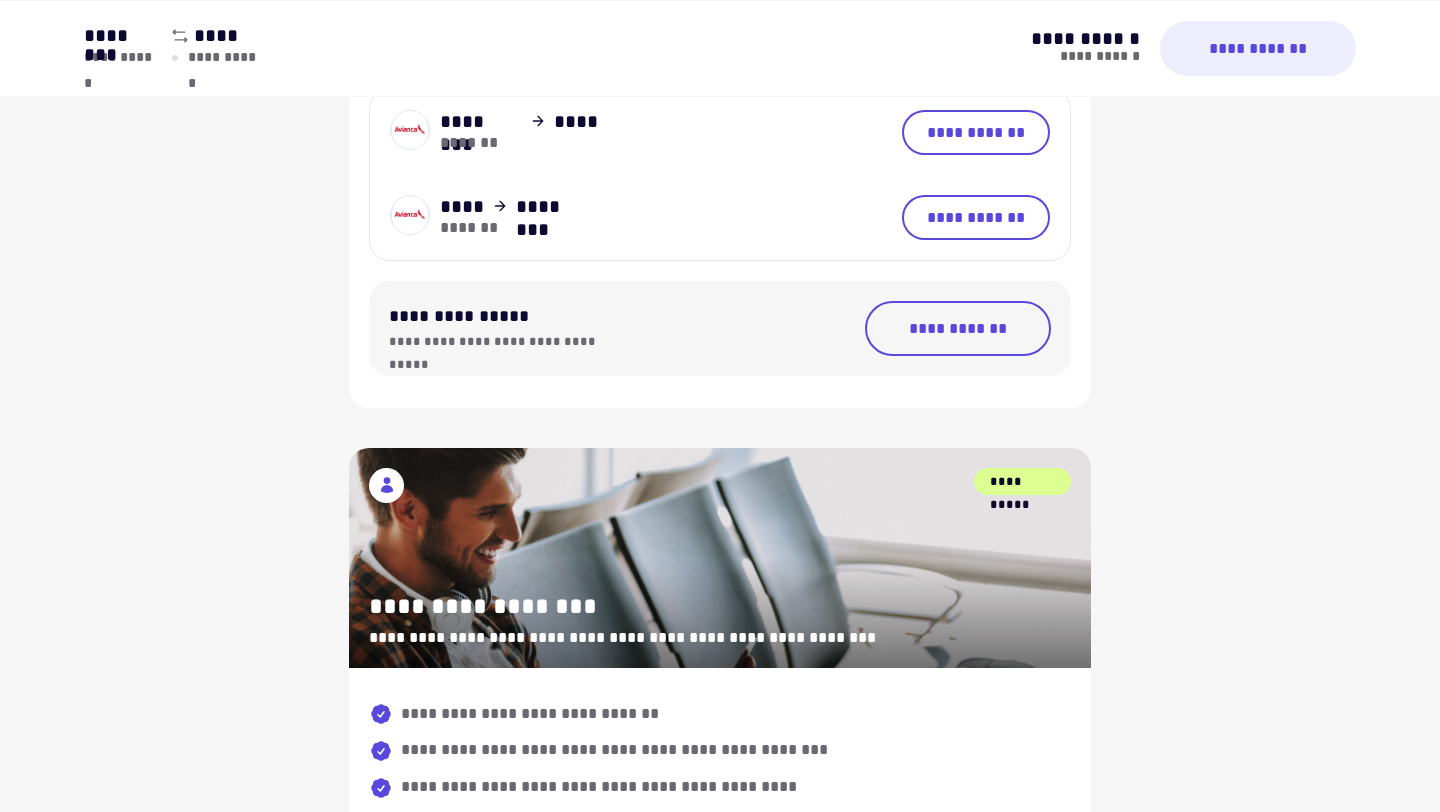 scroll, scrollTop: 2058, scrollLeft: 0, axis: vertical 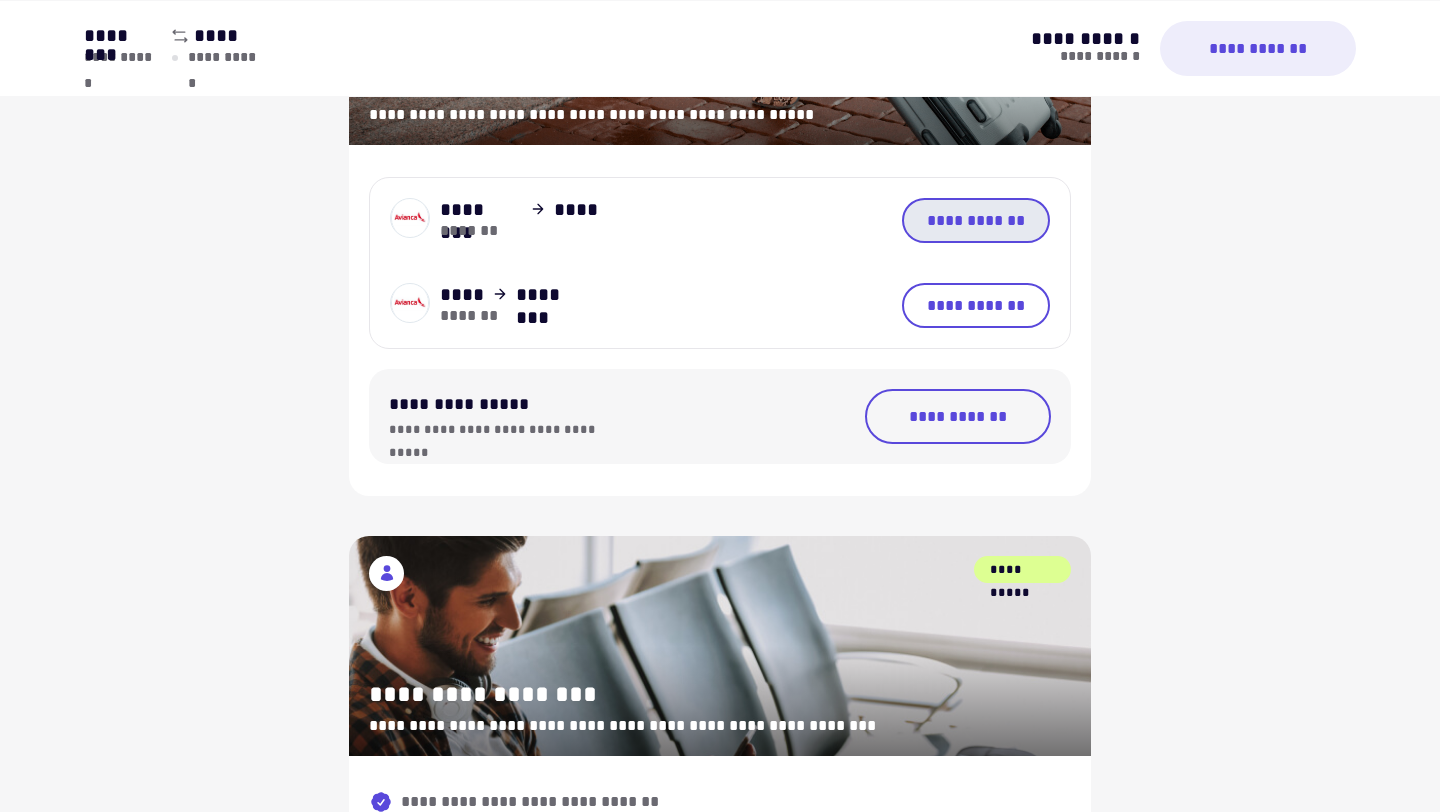 click on "**********" at bounding box center (976, 220) 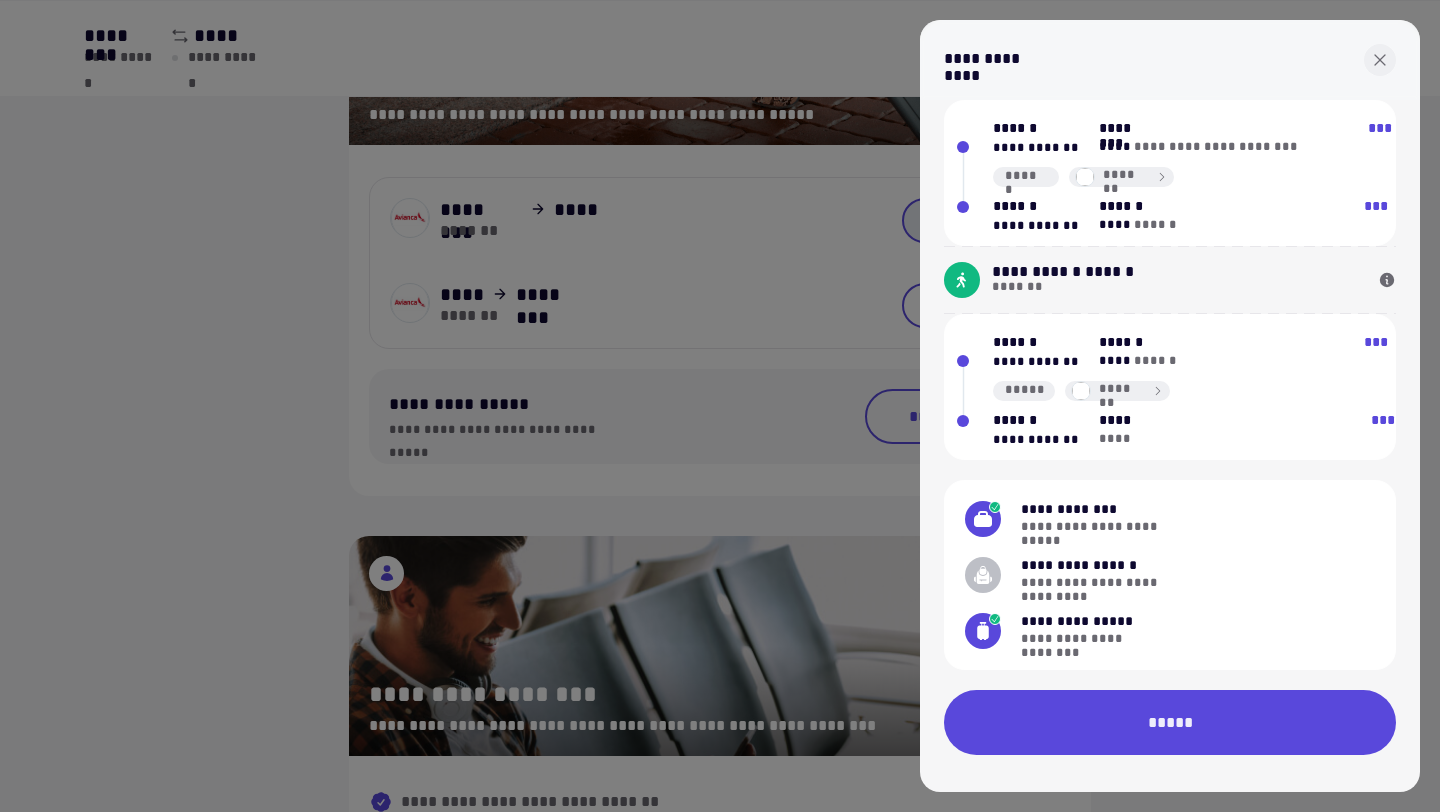 scroll, scrollTop: 50, scrollLeft: 0, axis: vertical 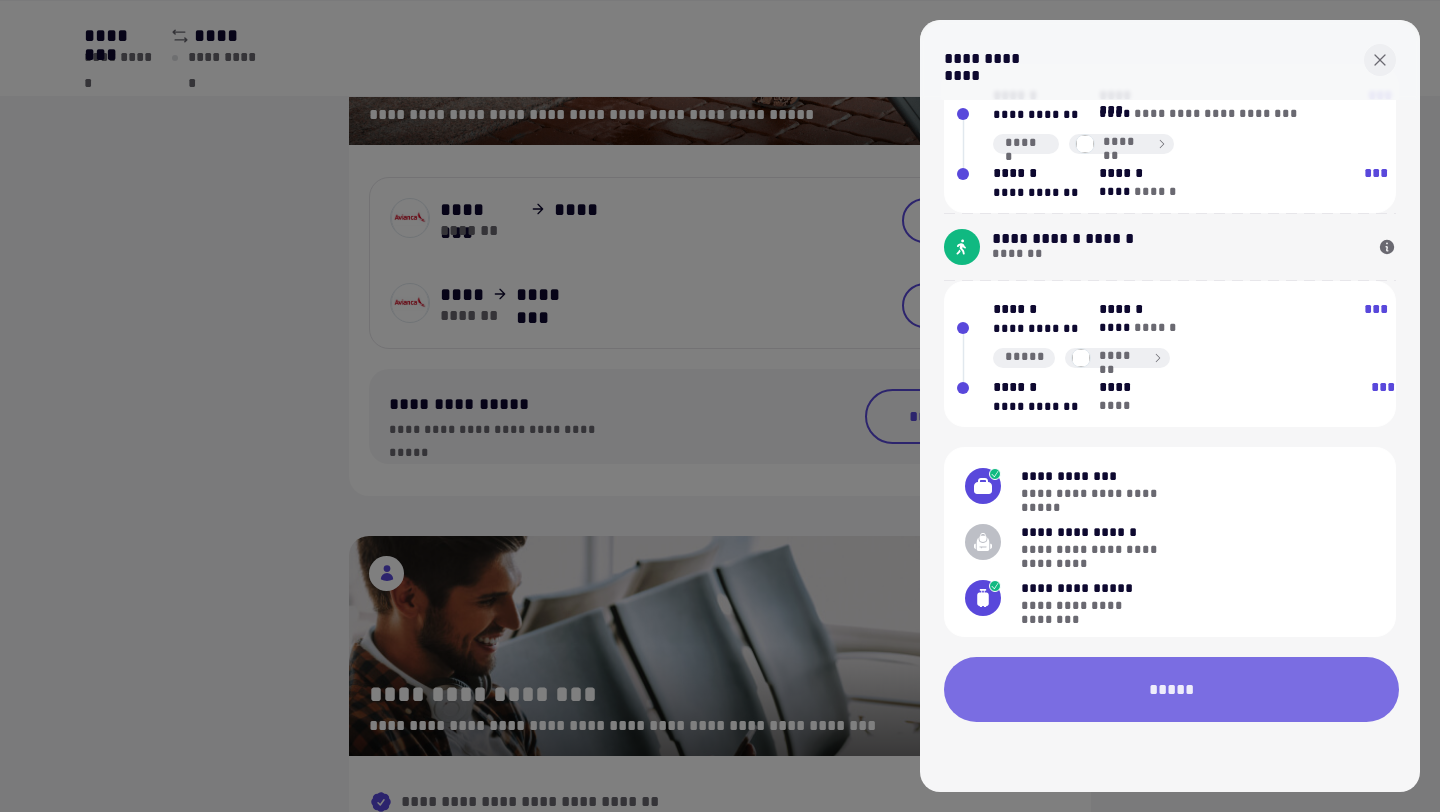 click on "*****" at bounding box center [1171, 689] 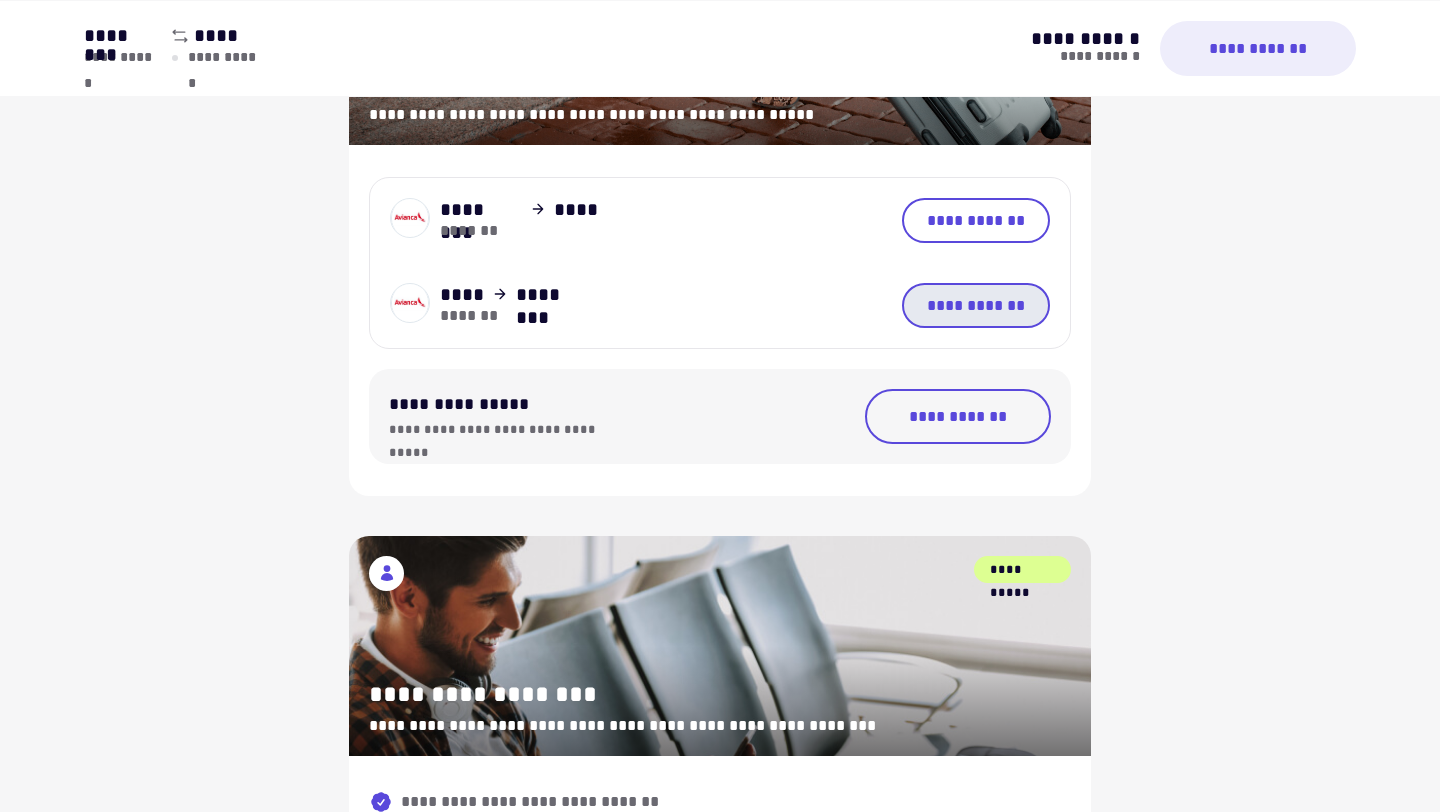 click on "**********" at bounding box center [976, 305] 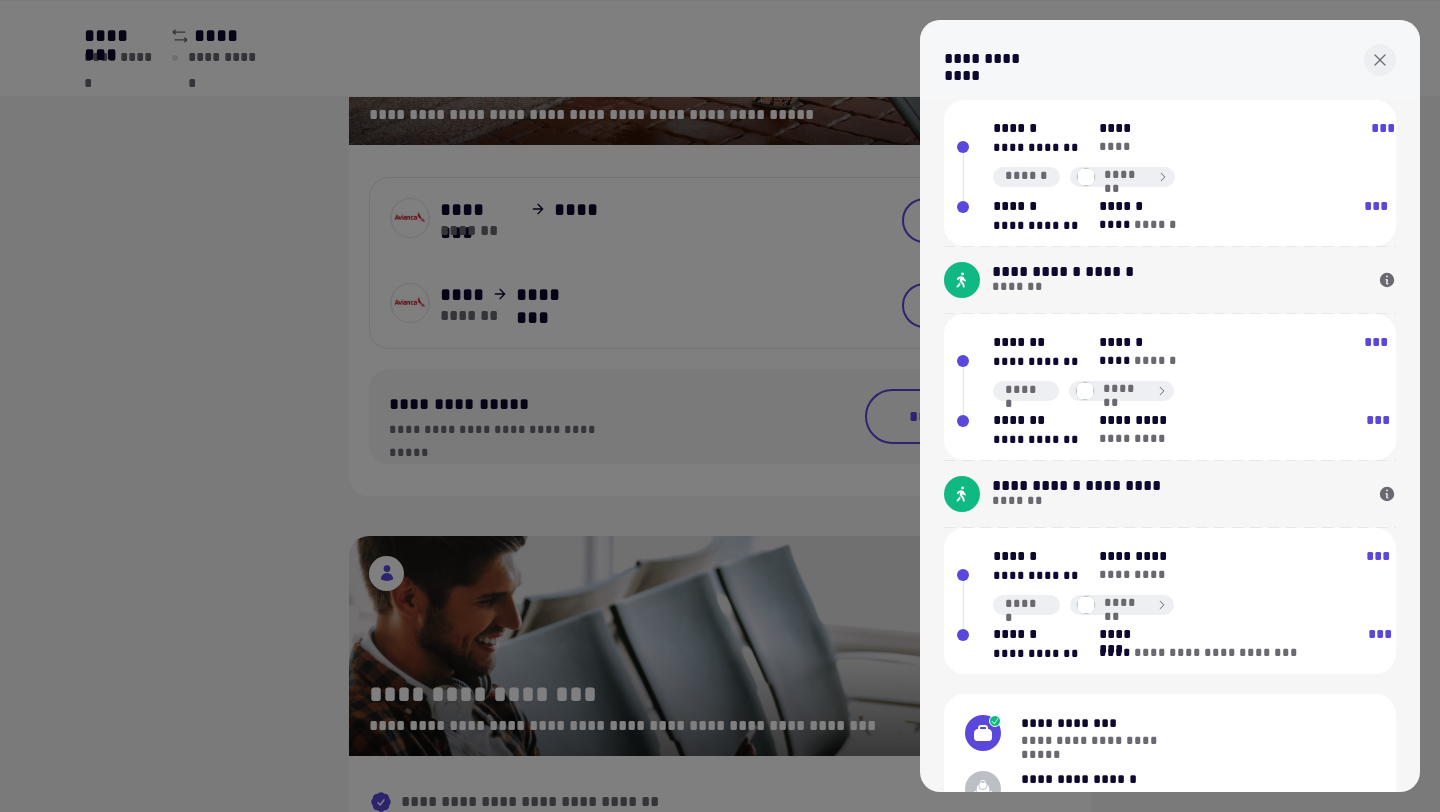 scroll, scrollTop: 274, scrollLeft: 0, axis: vertical 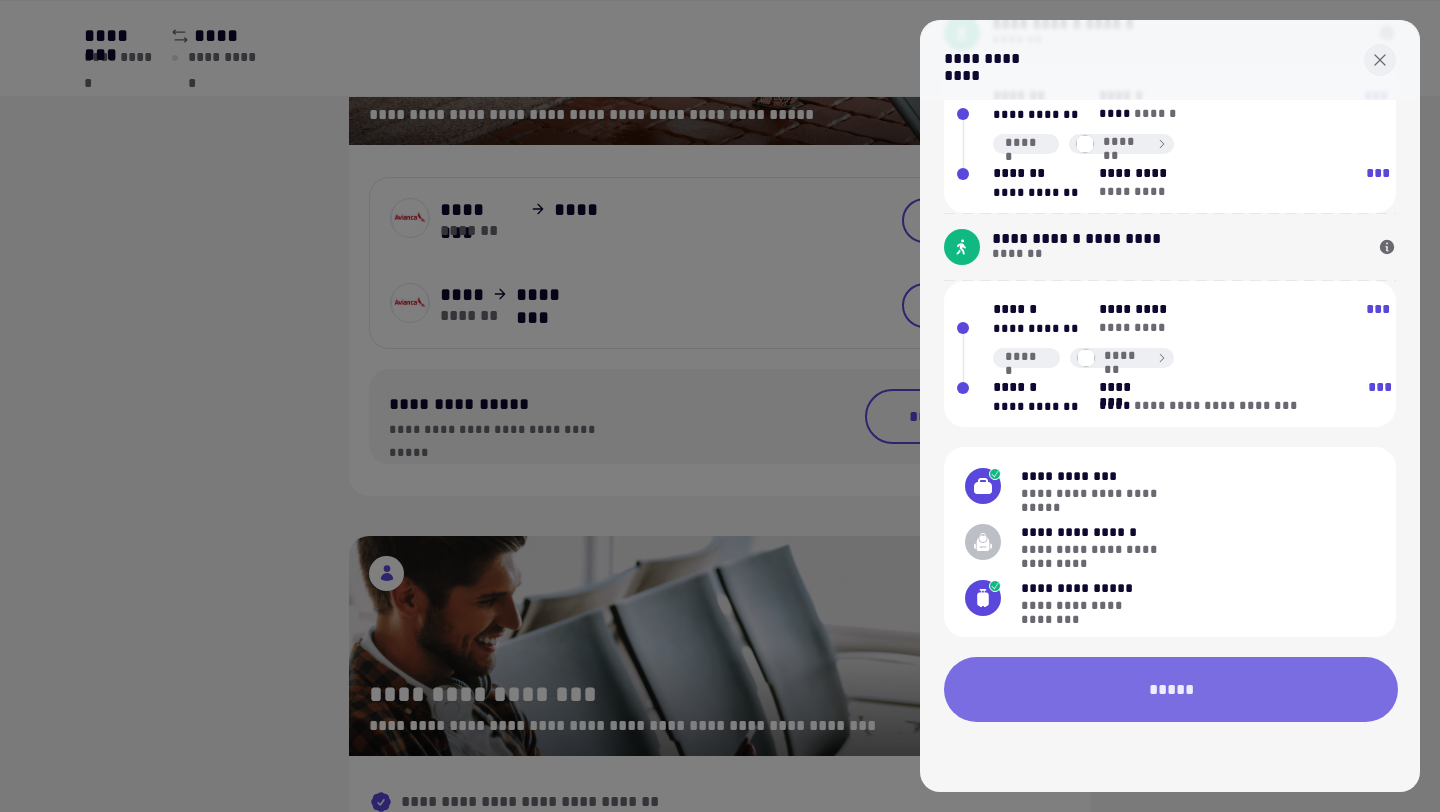 click on "*****" at bounding box center (1171, 689) 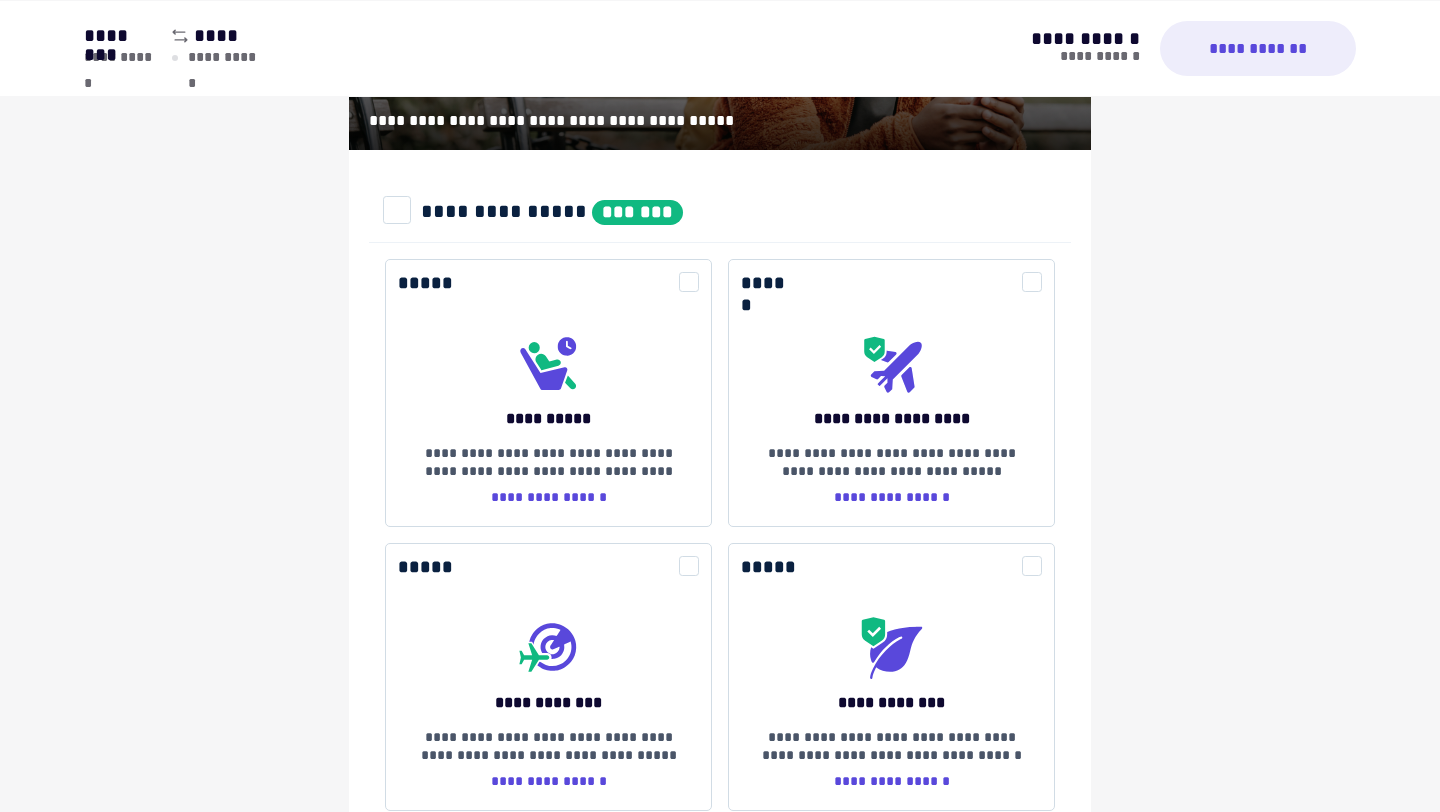 scroll, scrollTop: 3299, scrollLeft: 0, axis: vertical 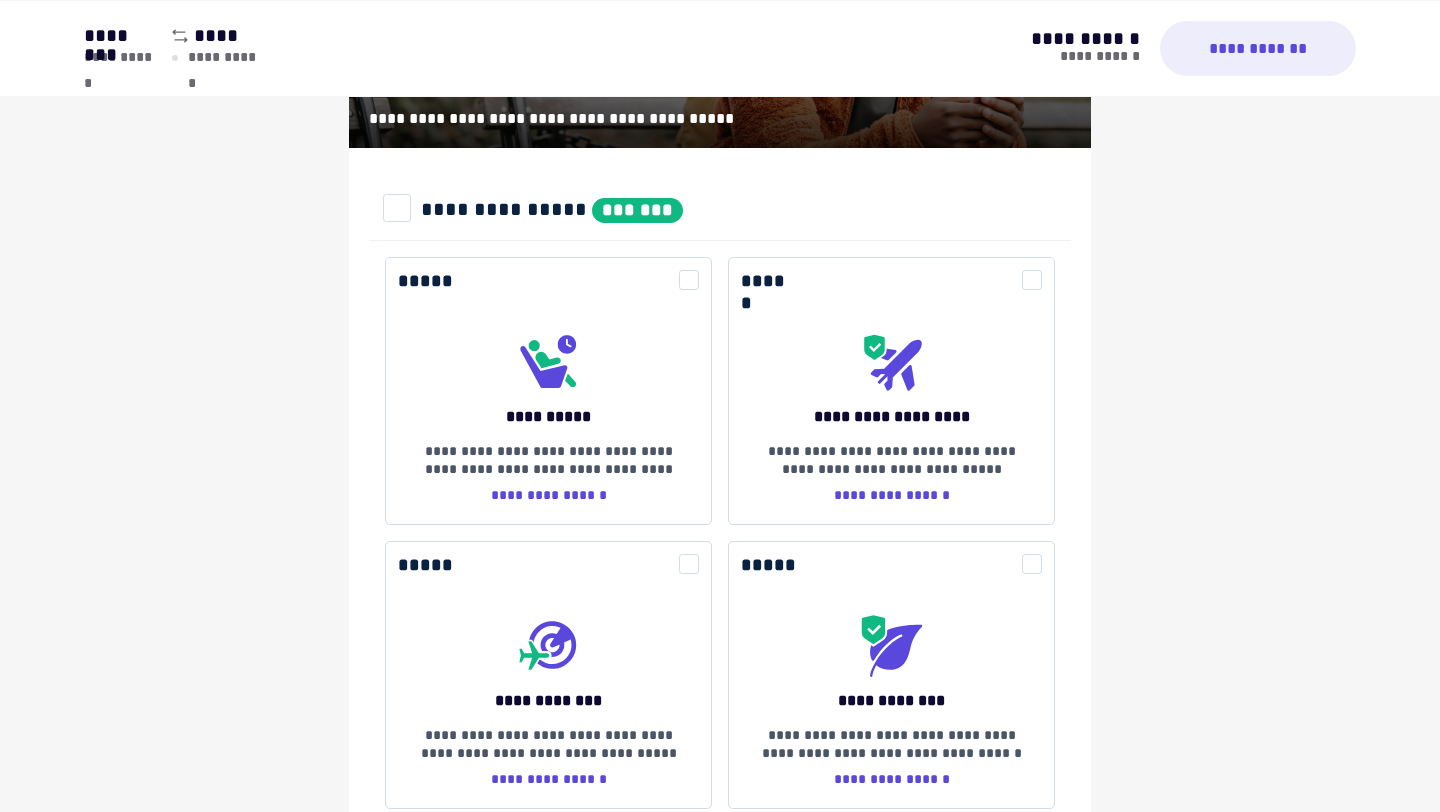 click at bounding box center [891, 352] 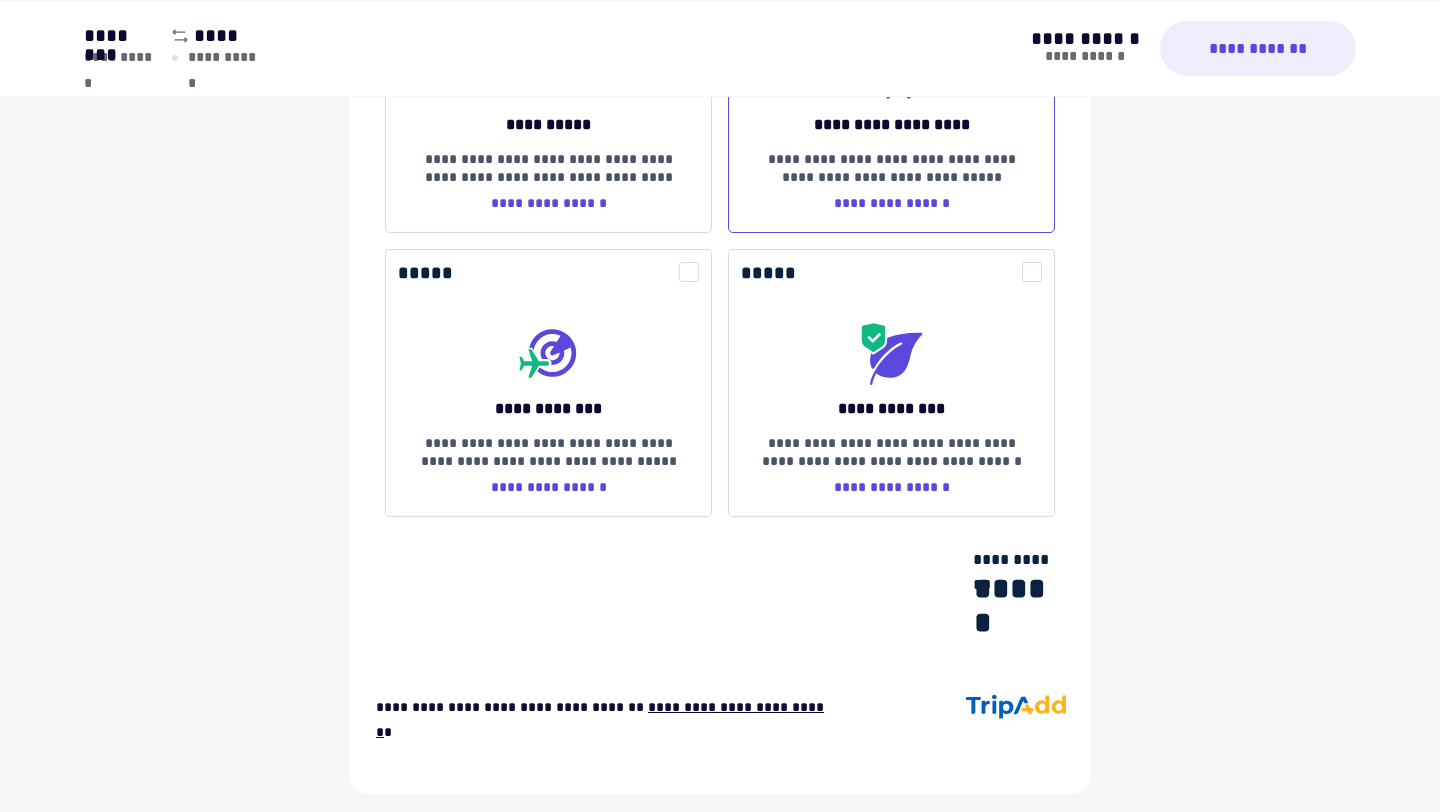 scroll, scrollTop: 3713, scrollLeft: 0, axis: vertical 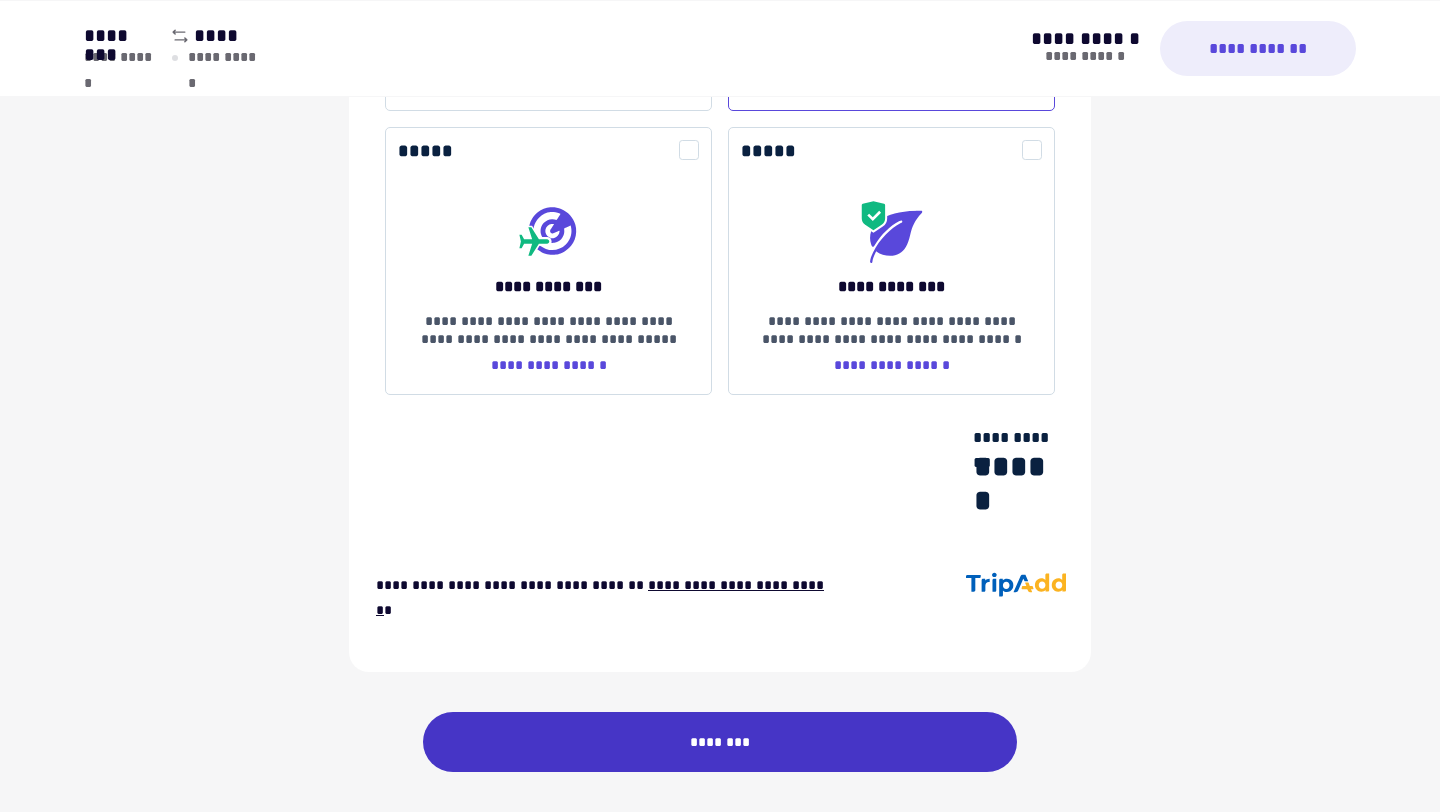 click on "********" at bounding box center [720, 742] 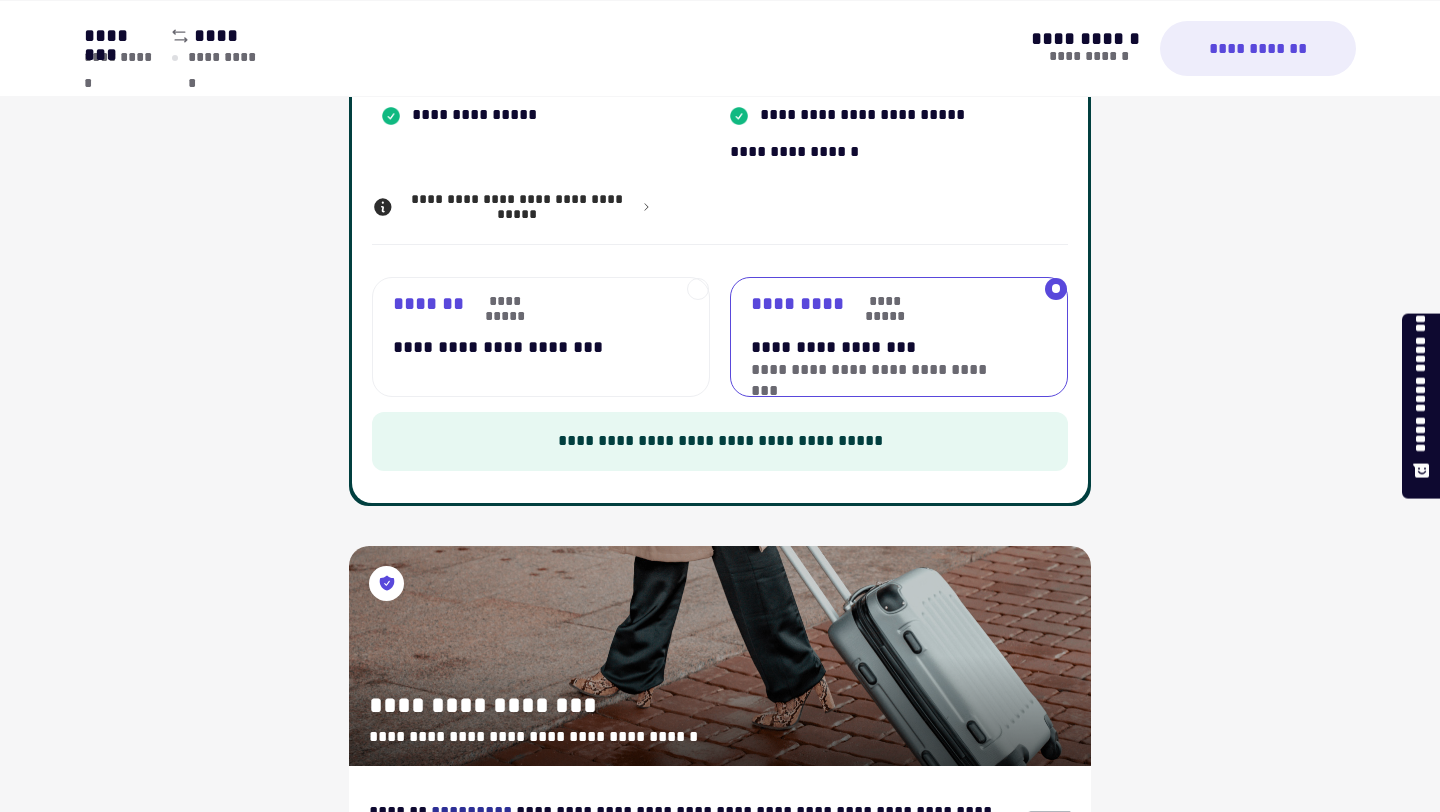 scroll, scrollTop: 738, scrollLeft: 0, axis: vertical 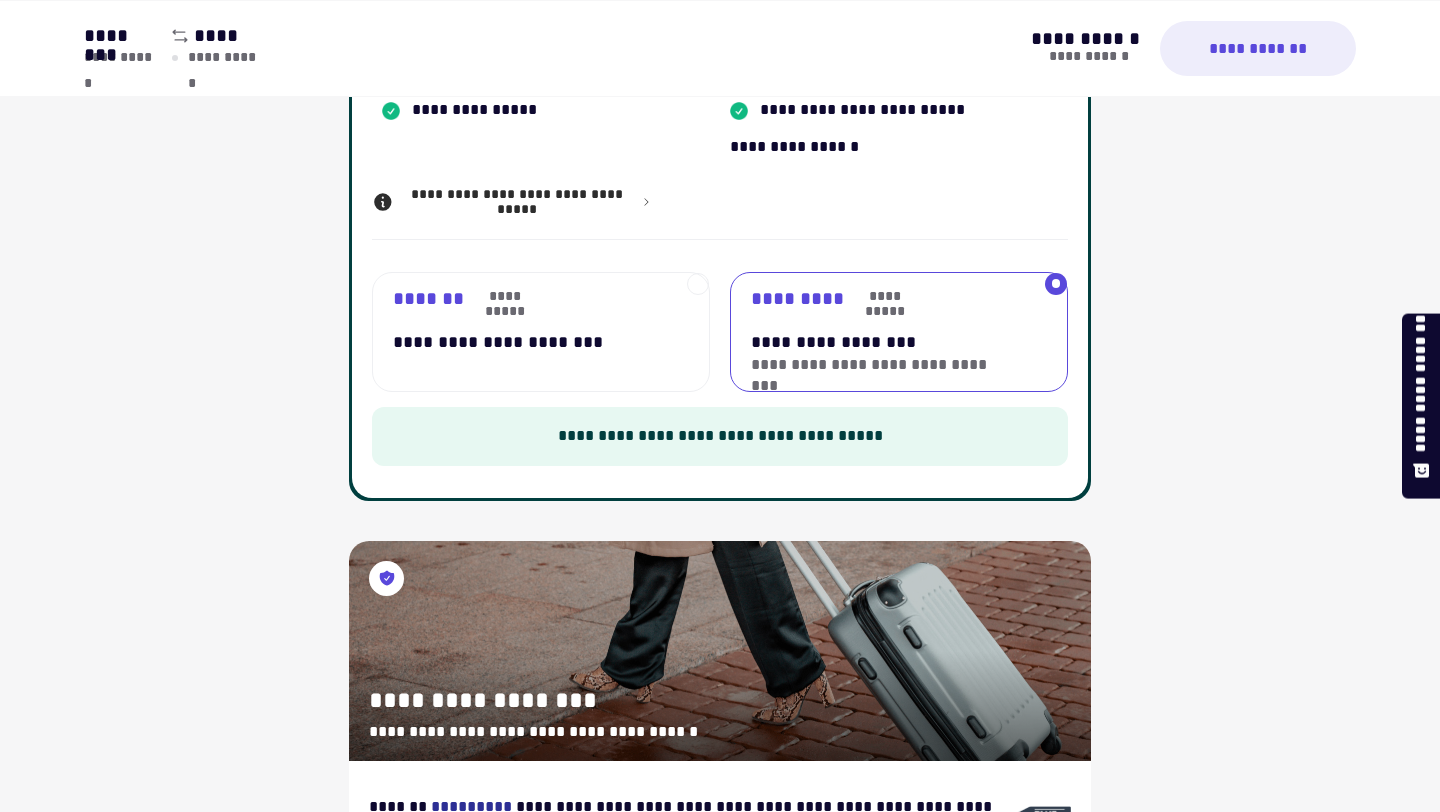 click on "**********" at bounding box center (525, 342) 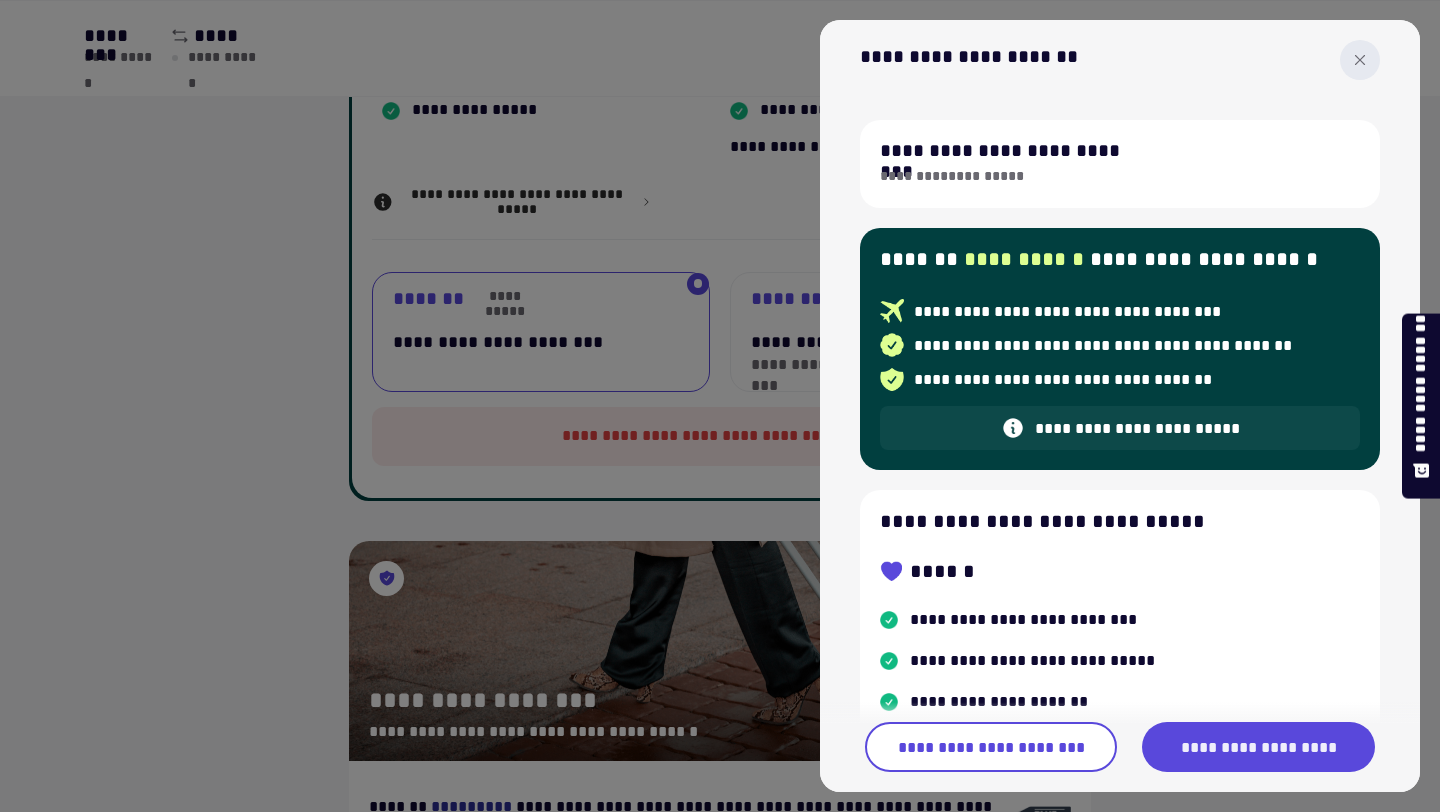 click 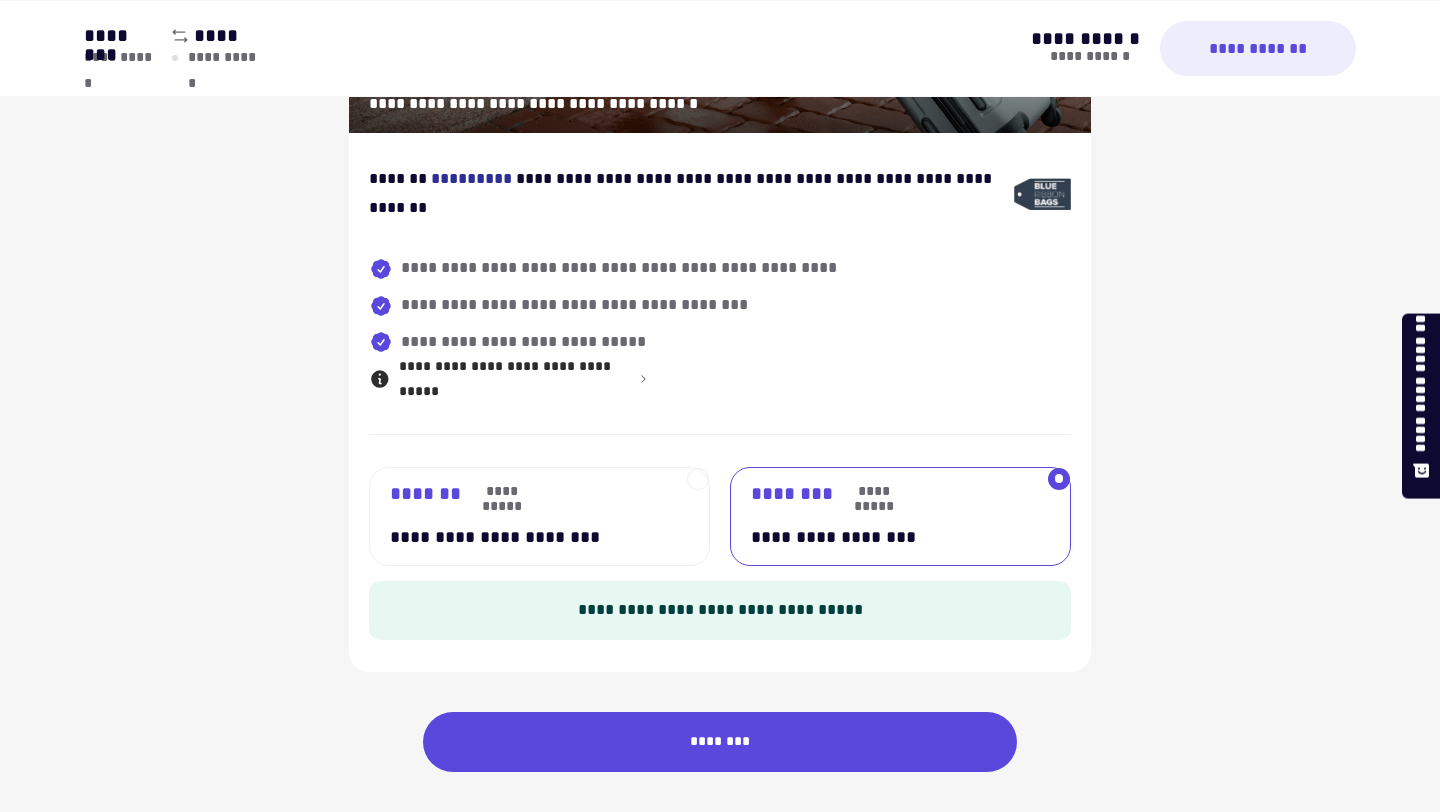 scroll, scrollTop: 1374, scrollLeft: 0, axis: vertical 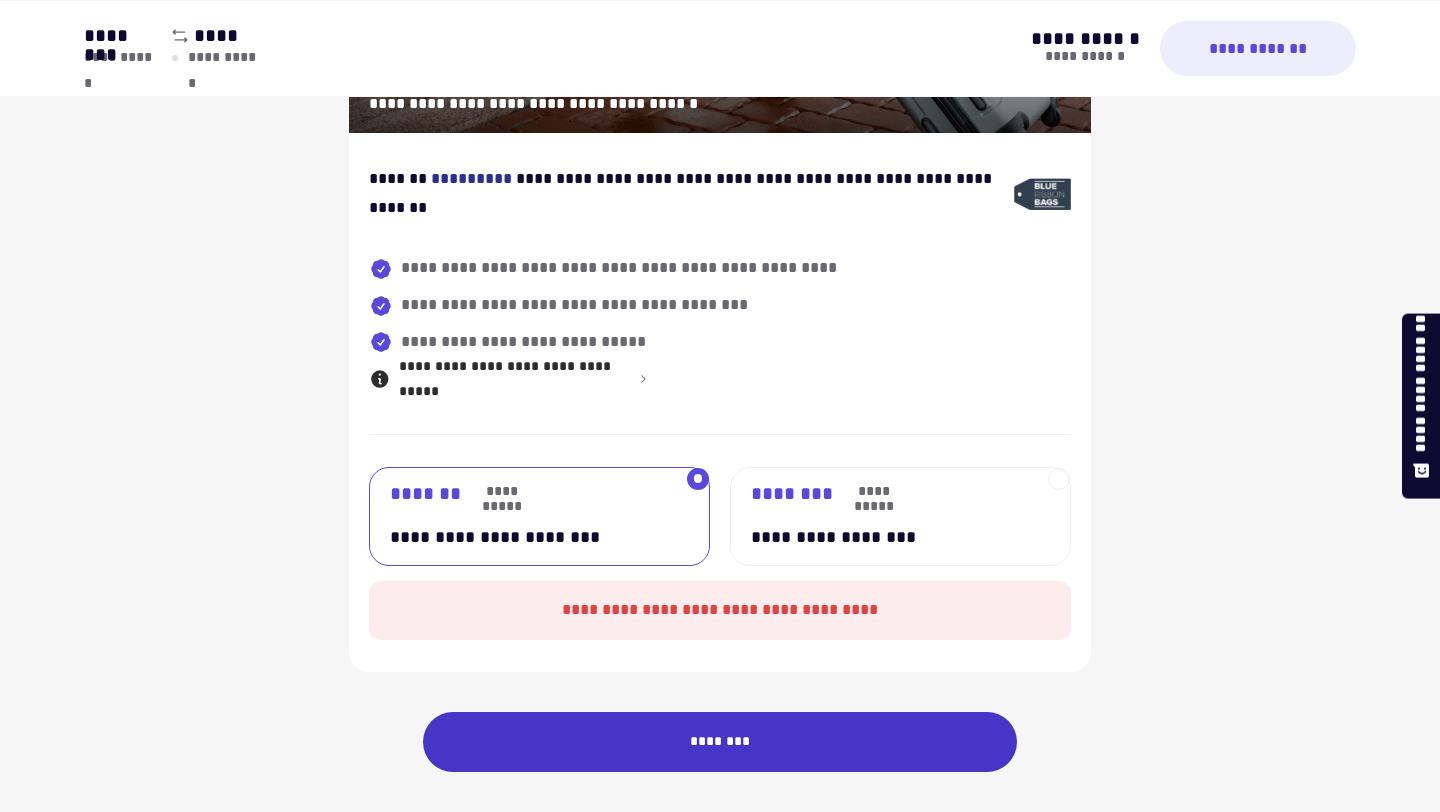 click on "********" at bounding box center [720, 742] 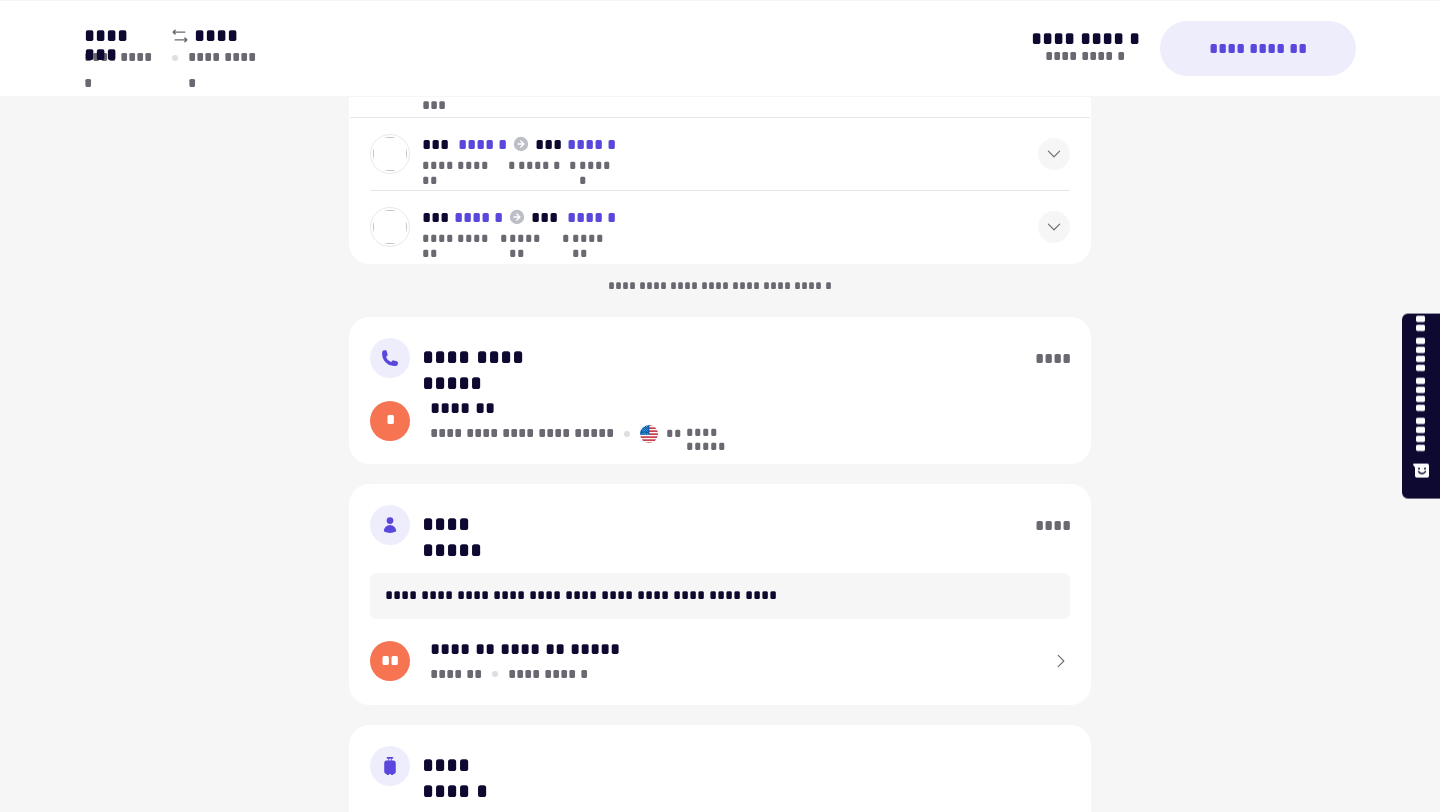 scroll, scrollTop: 331, scrollLeft: 0, axis: vertical 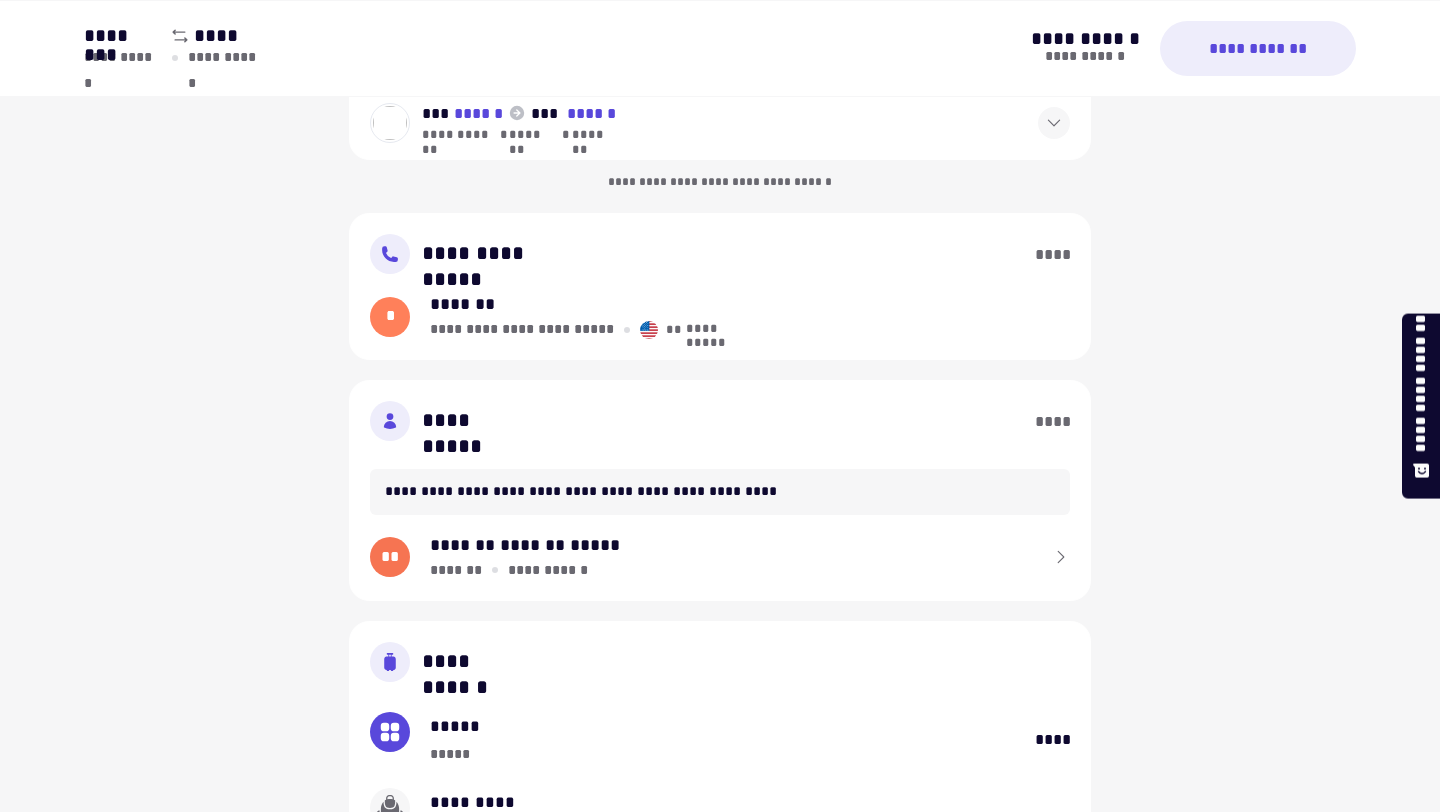 click on "**********" at bounding box center [750, 329] 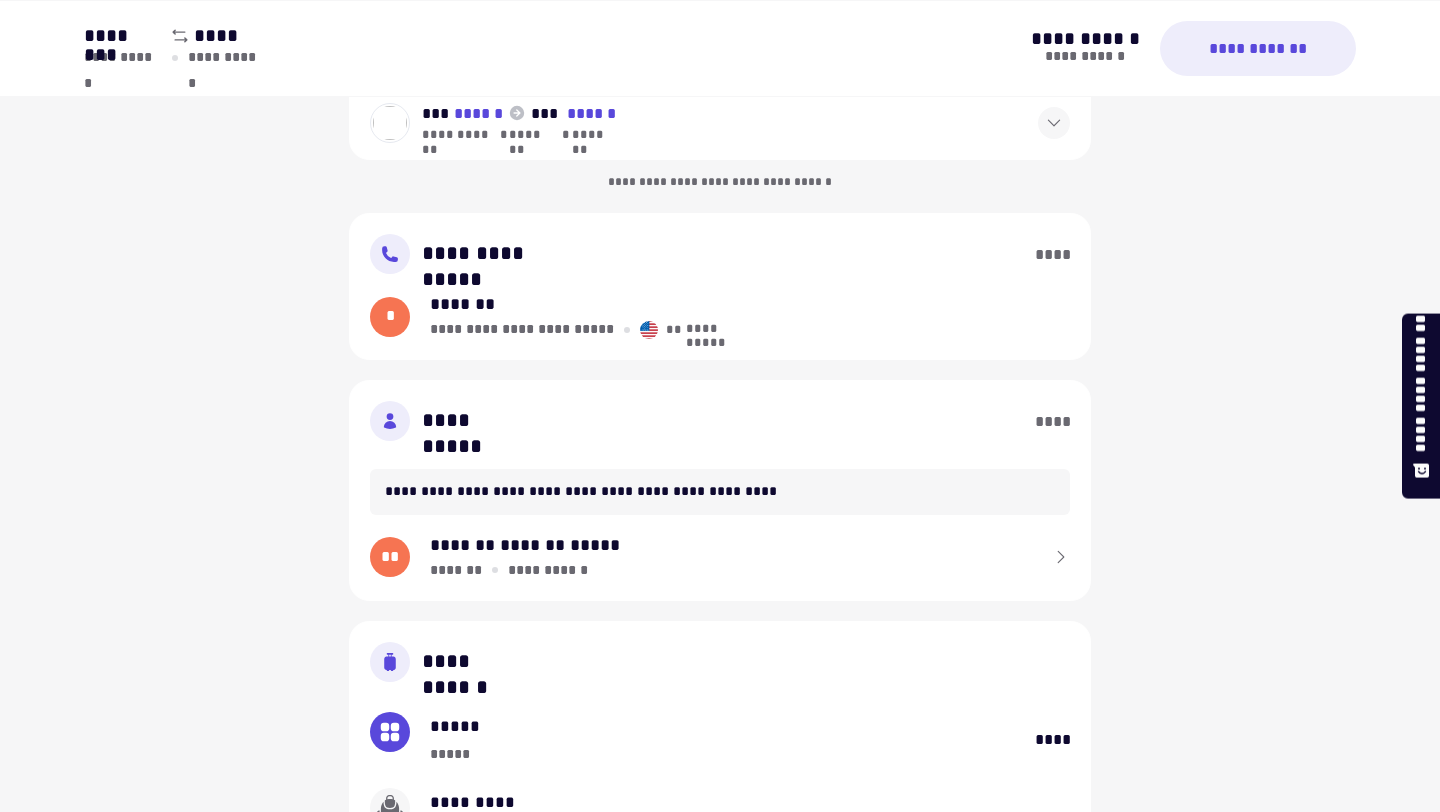 click on "****" at bounding box center [1053, 254] 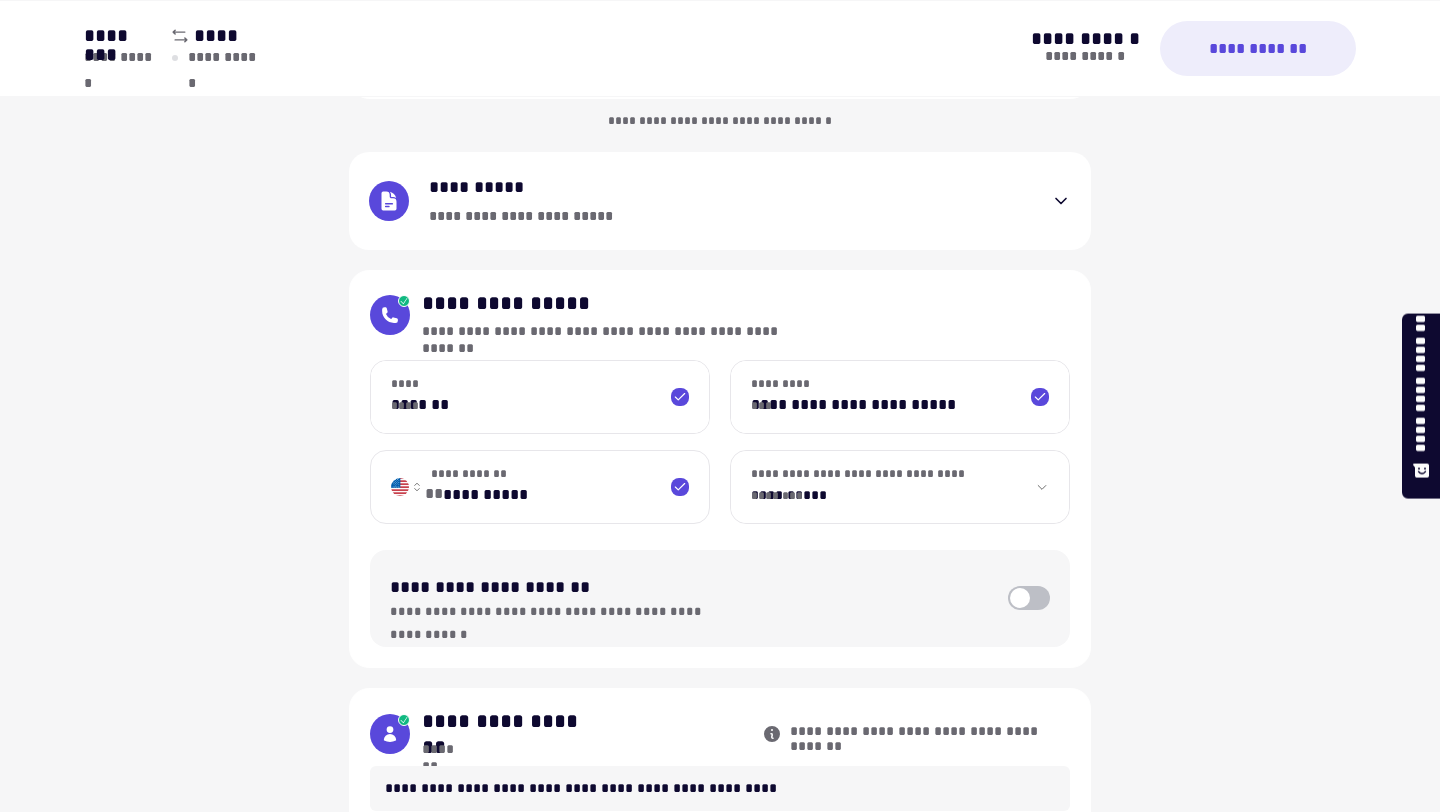 scroll, scrollTop: 391, scrollLeft: 0, axis: vertical 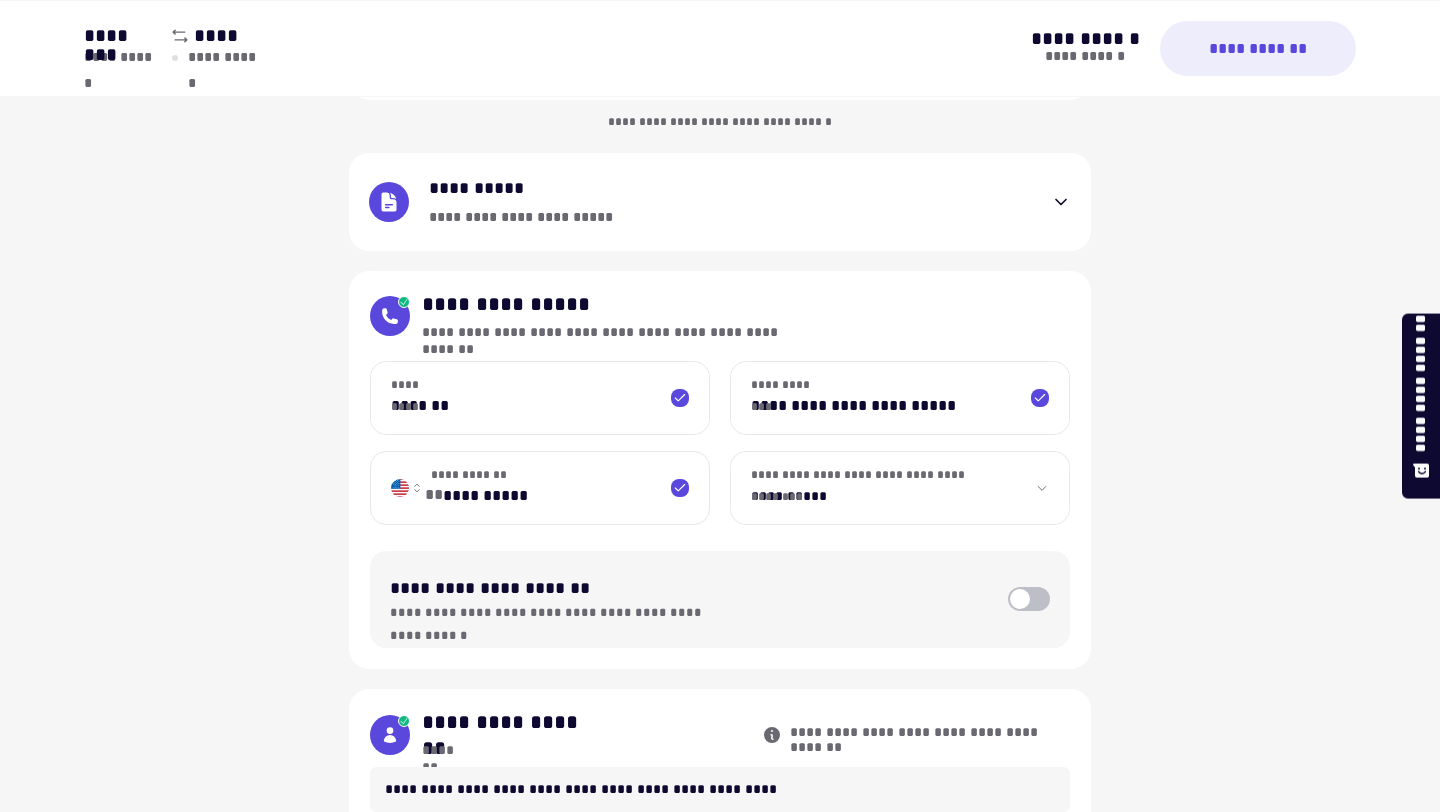click on "*******" at bounding box center (540, 398) 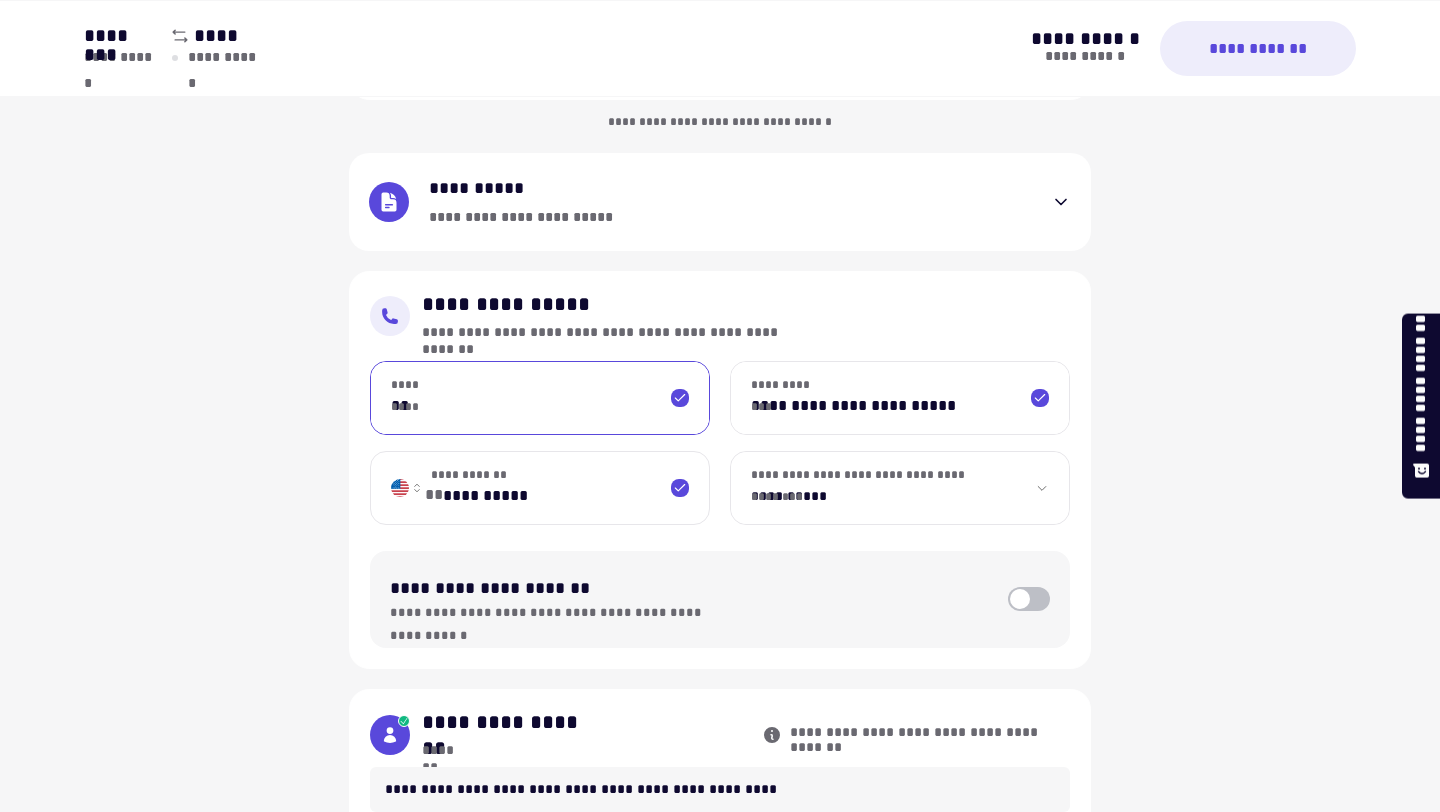 type on "*" 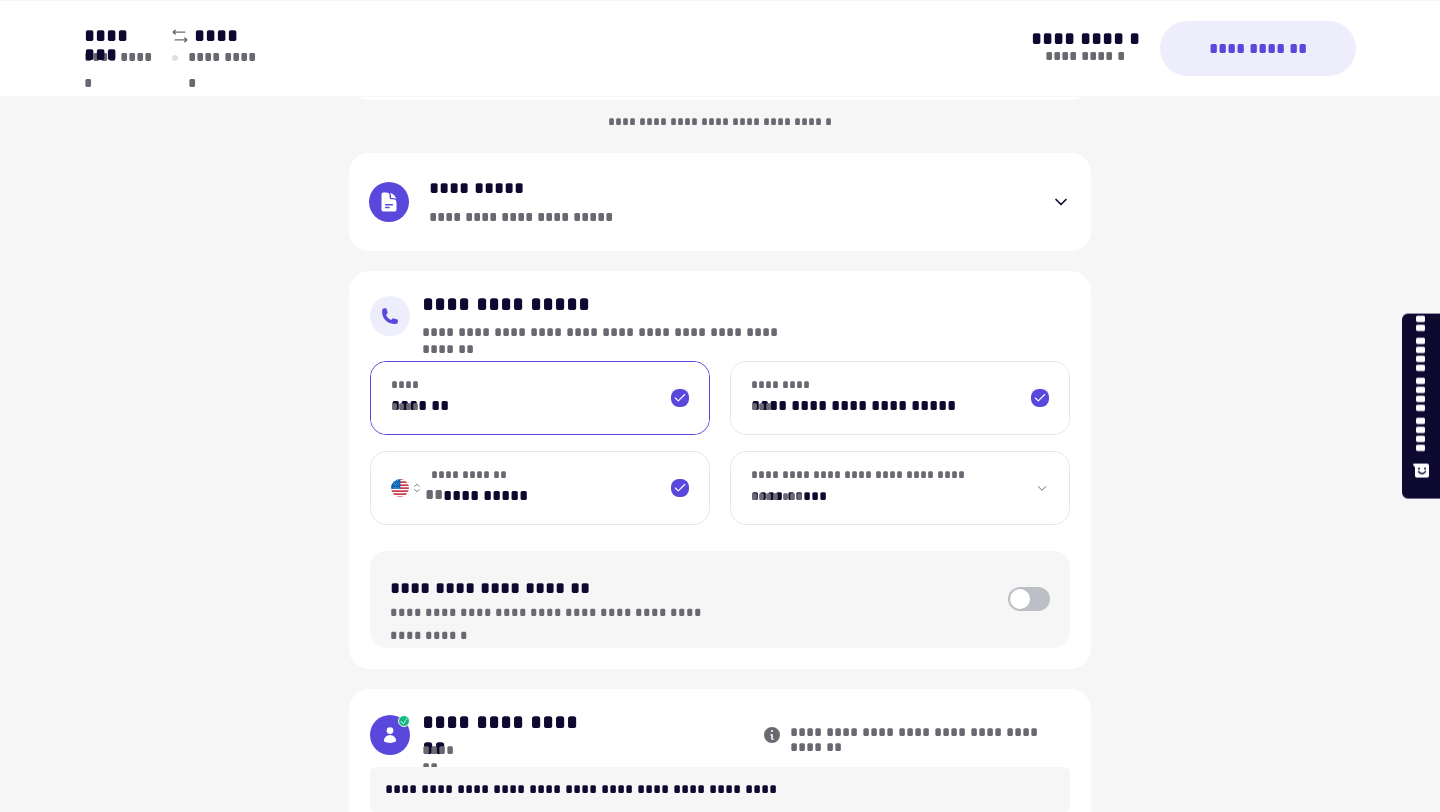 type on "*******" 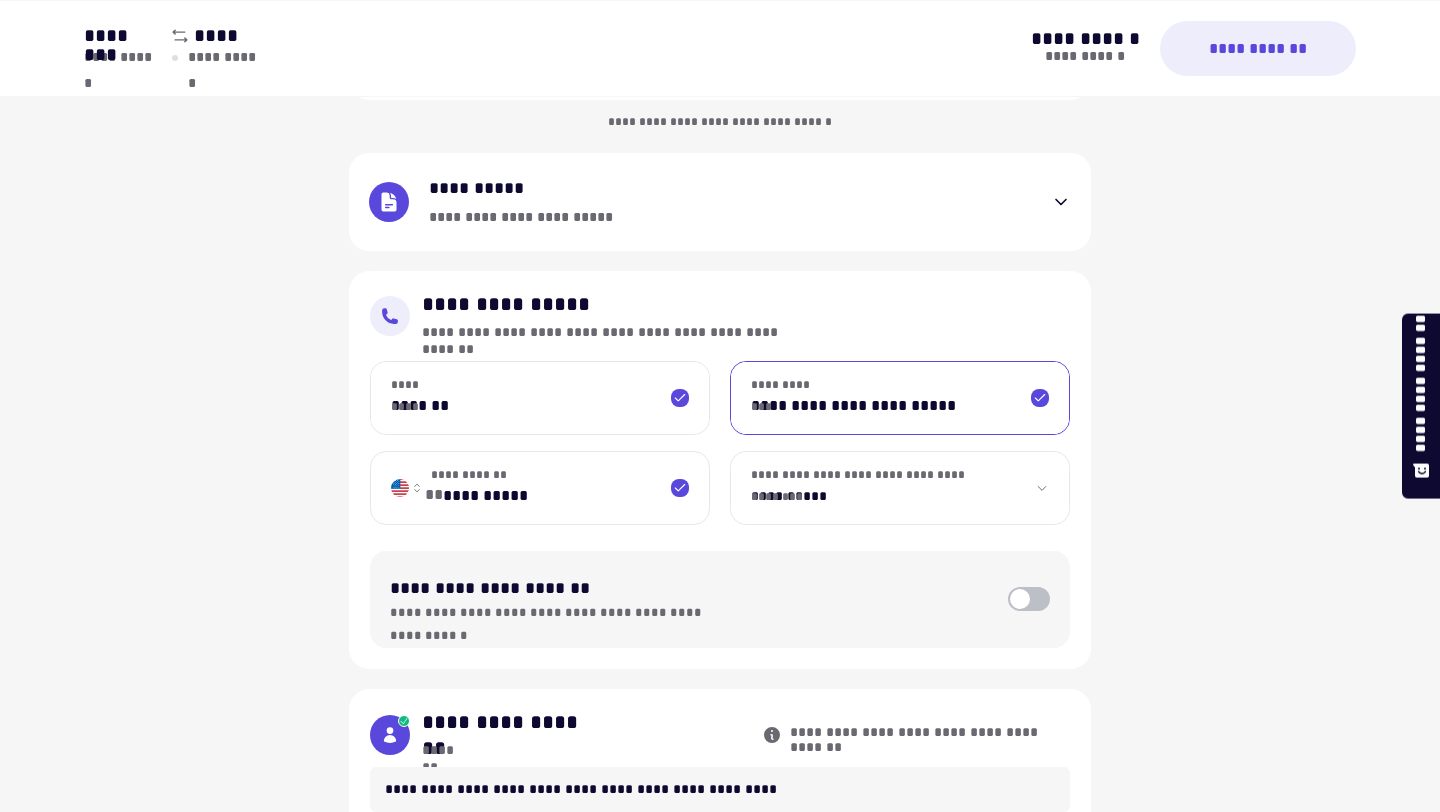 click on "**********" at bounding box center (900, 398) 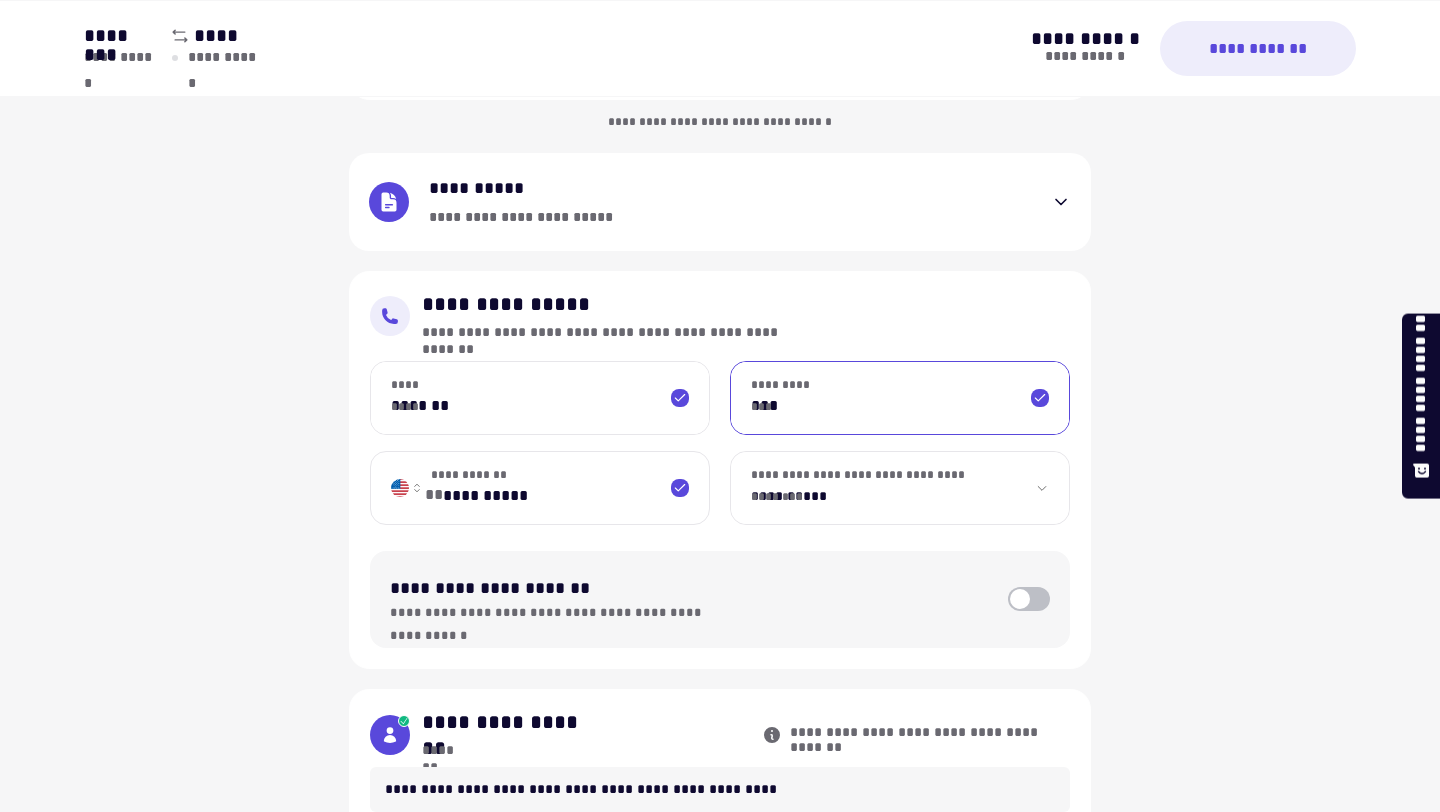 type on "**********" 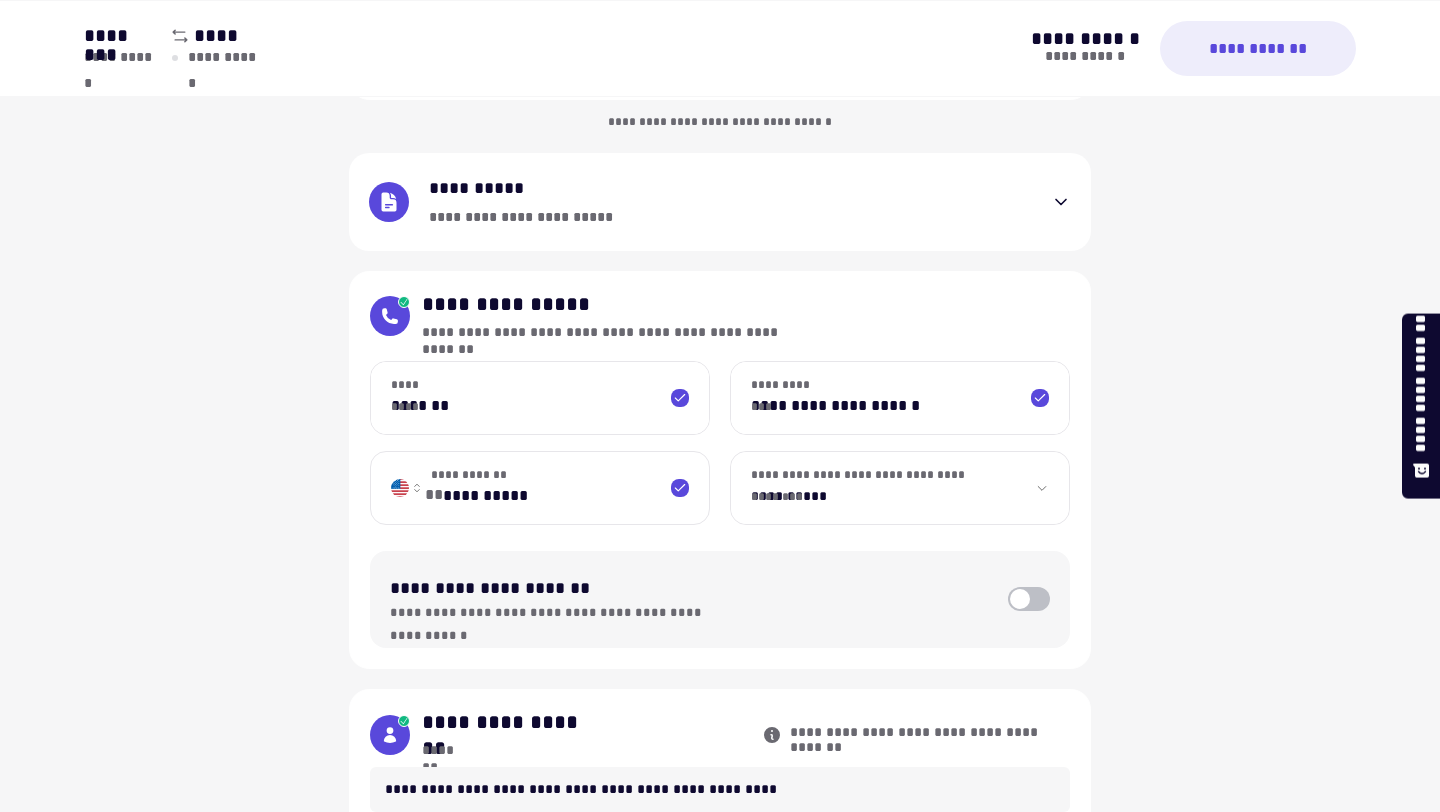 click on "**********" at bounding box center [720, 550] 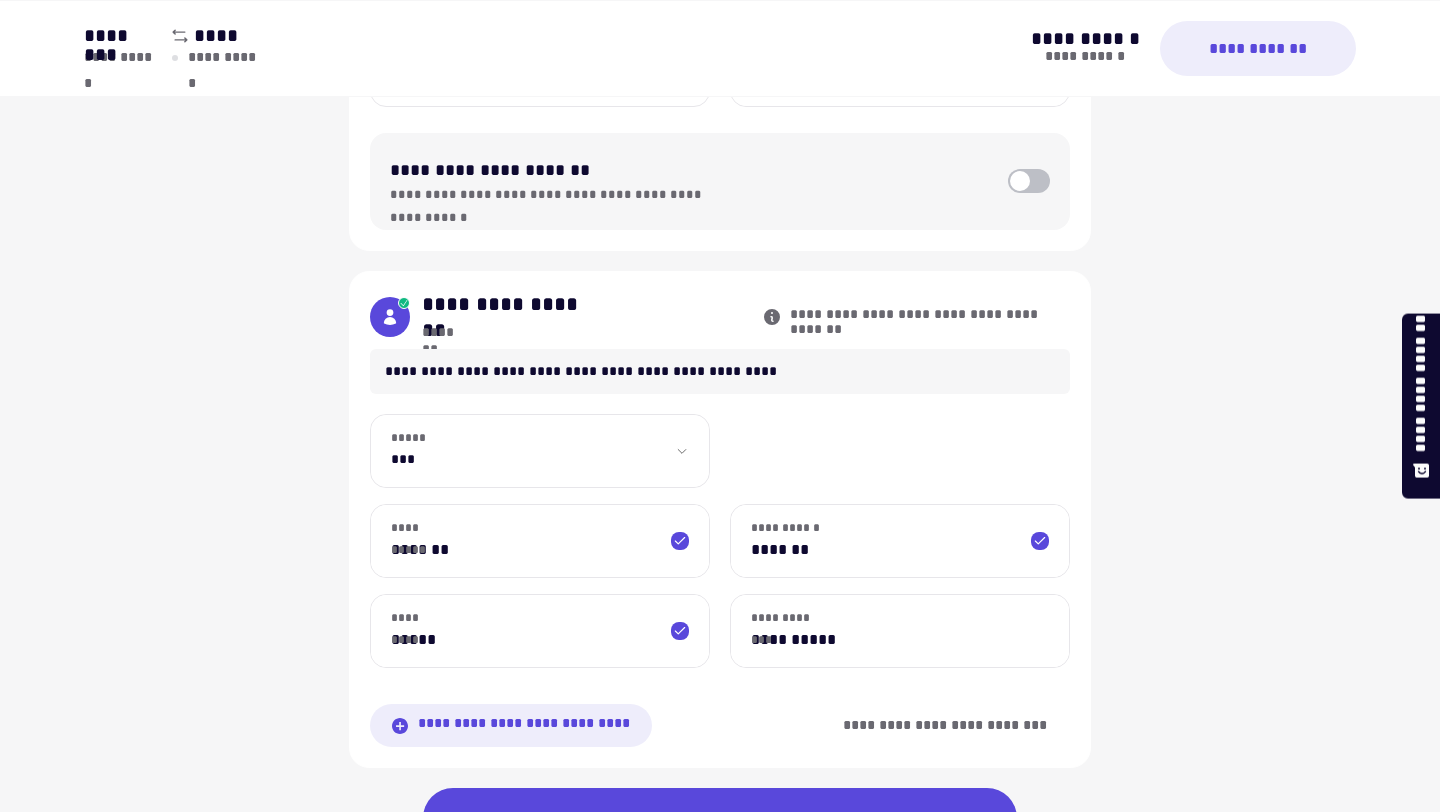 scroll, scrollTop: 885, scrollLeft: 0, axis: vertical 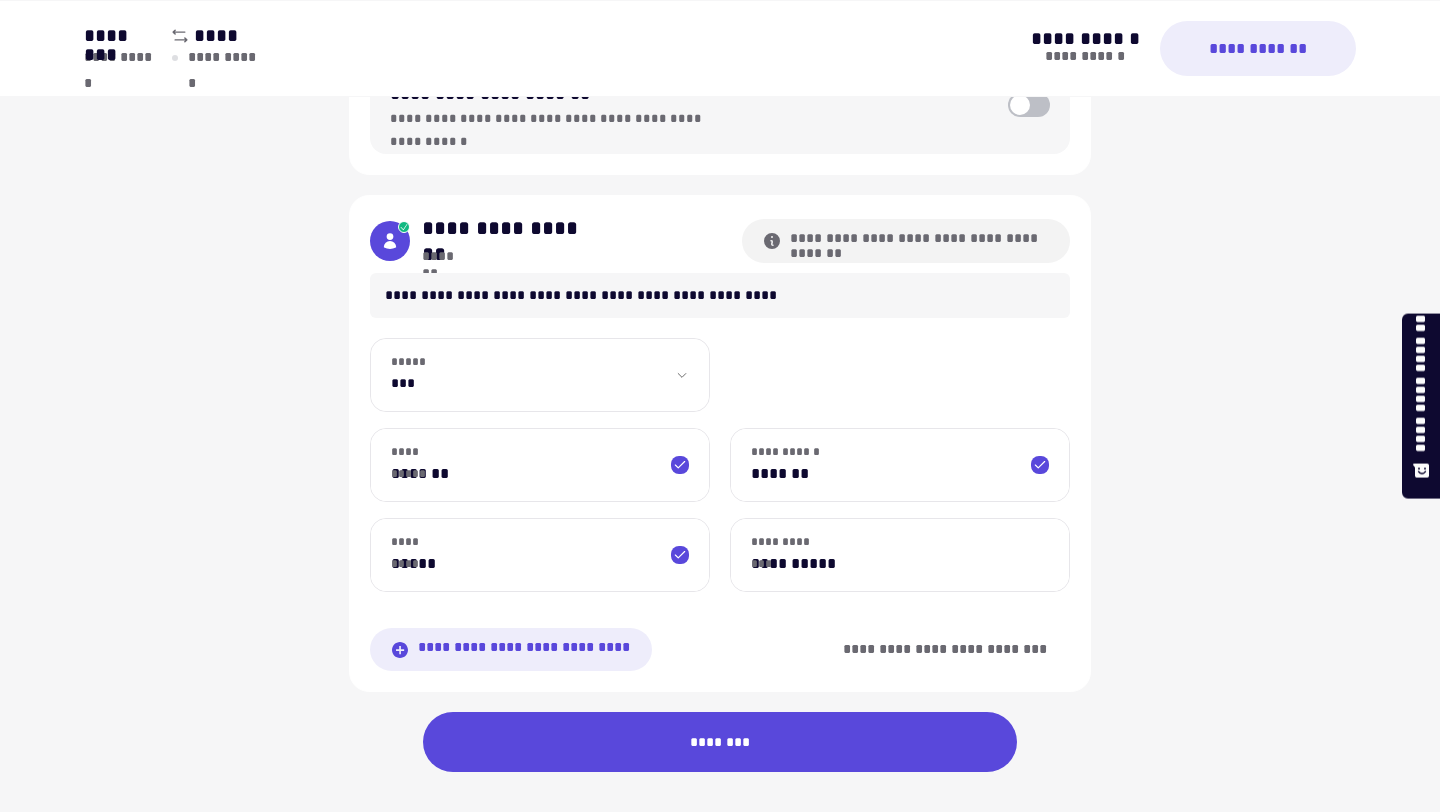 click 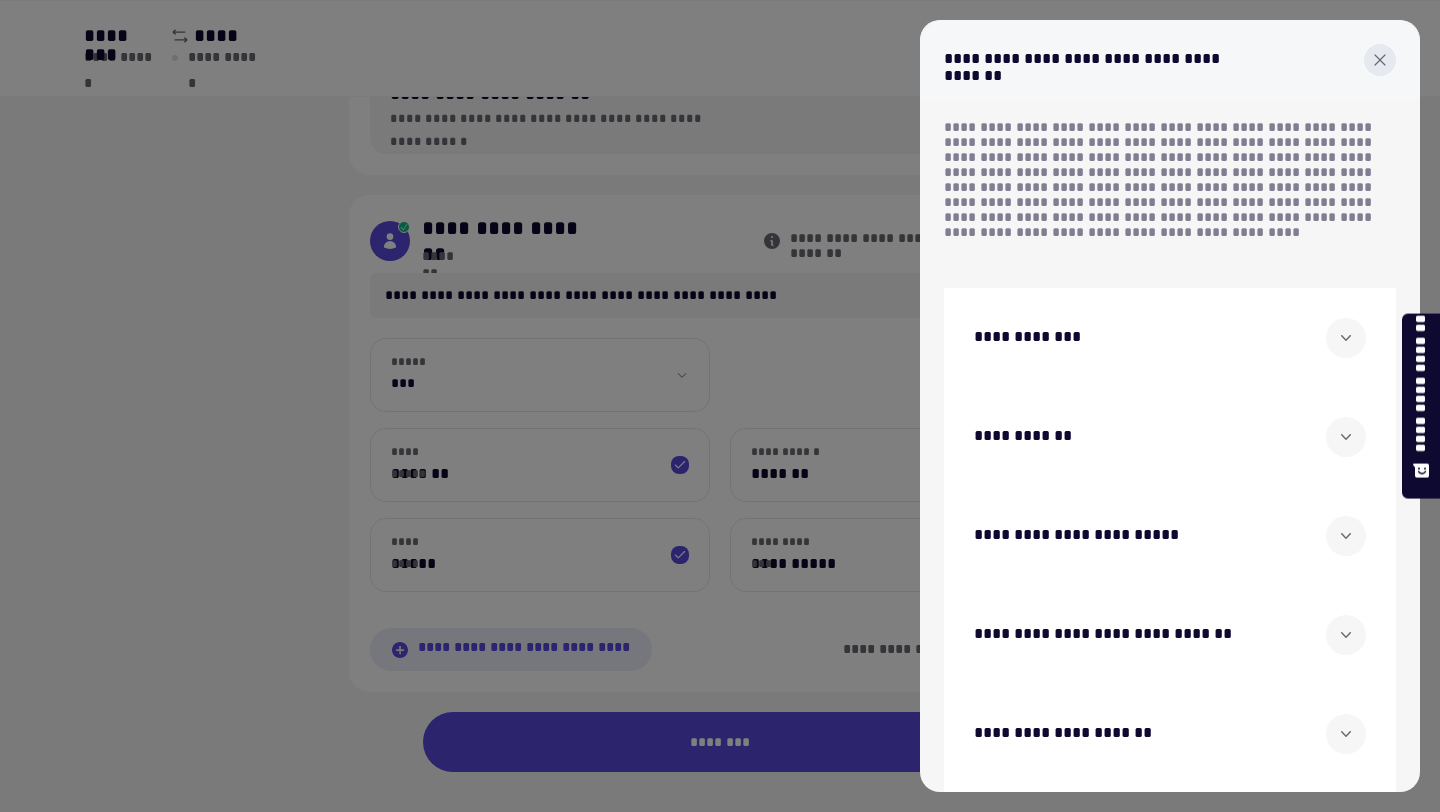 click 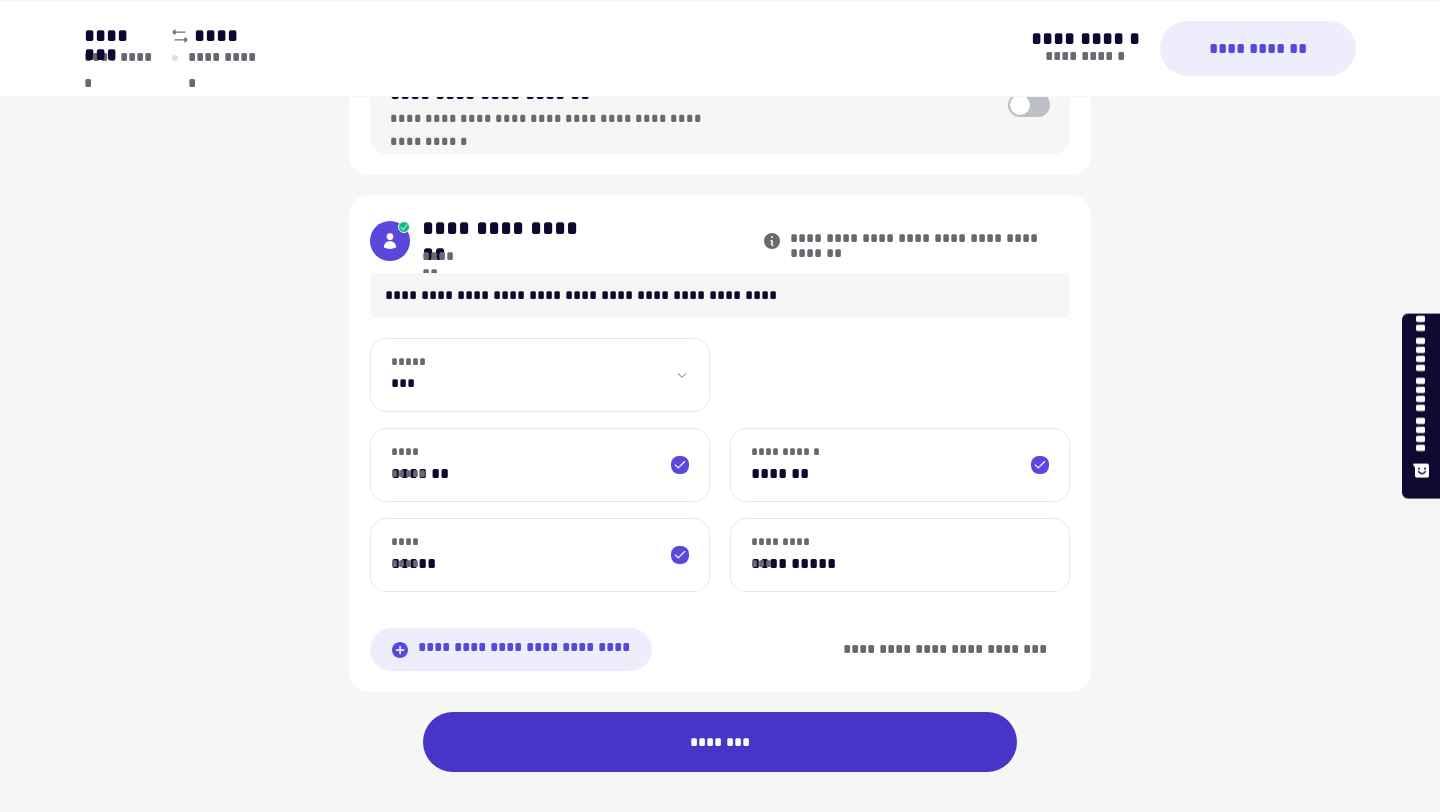 click on "********" at bounding box center (720, 742) 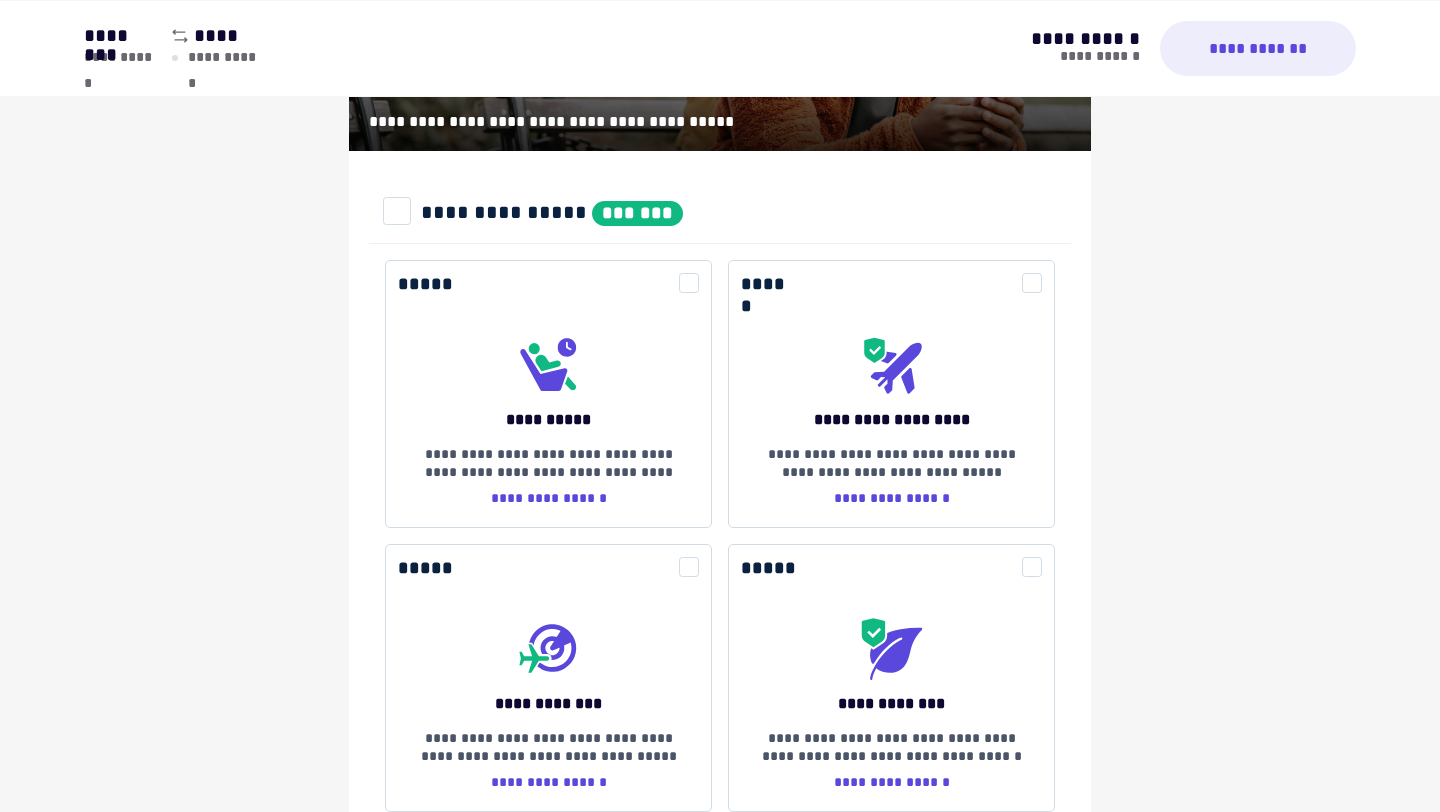 scroll, scrollTop: 3401, scrollLeft: 0, axis: vertical 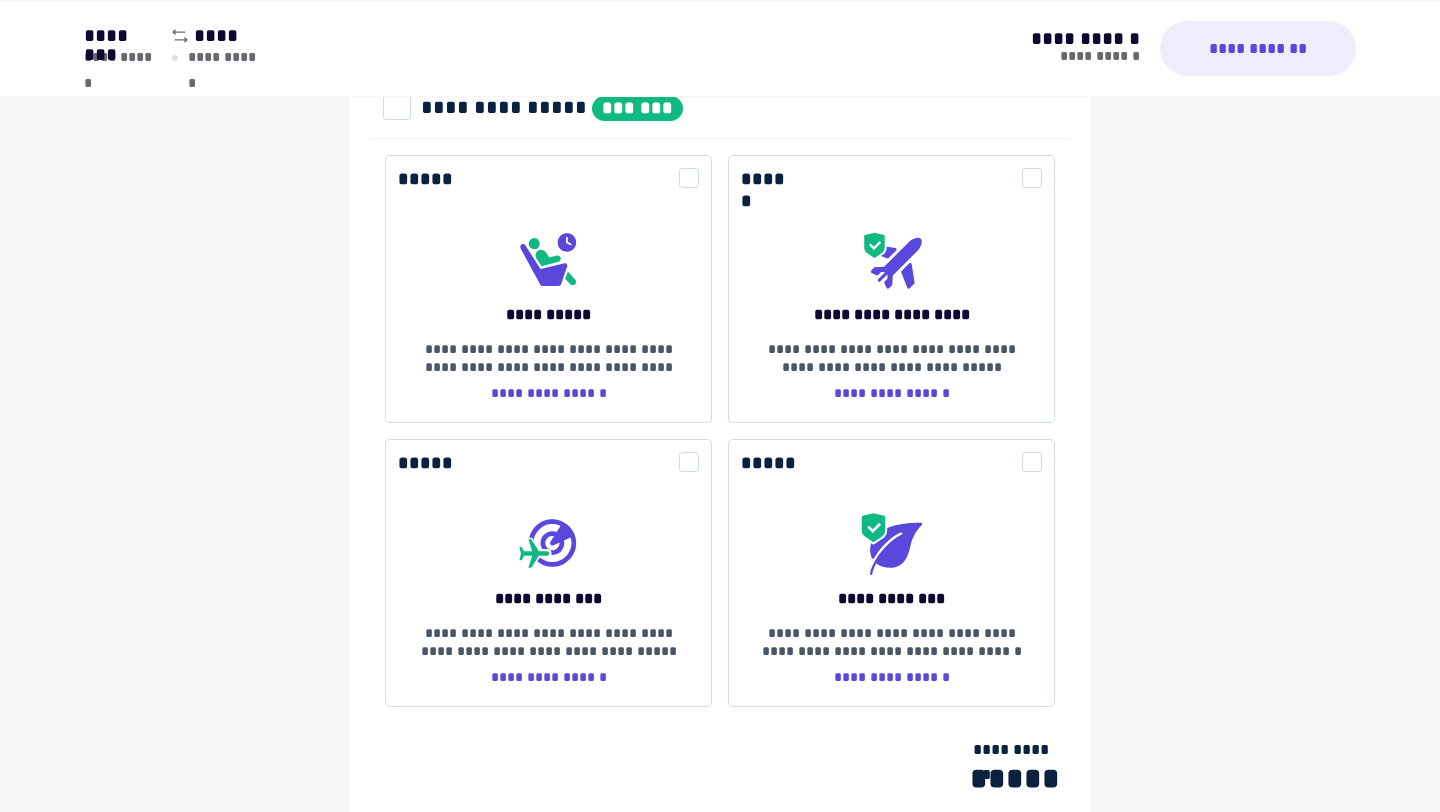 click at bounding box center [891, 250] 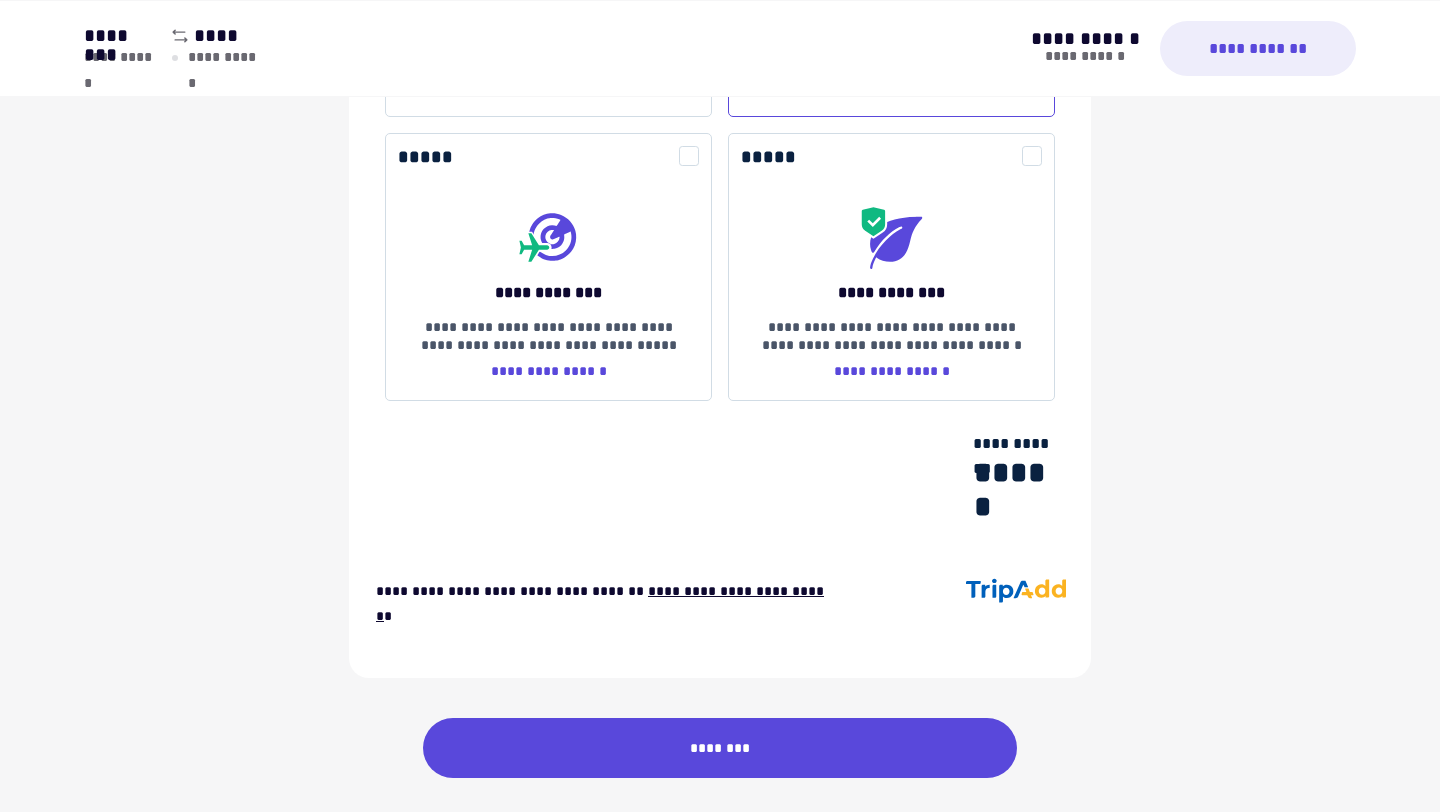 scroll, scrollTop: 3713, scrollLeft: 0, axis: vertical 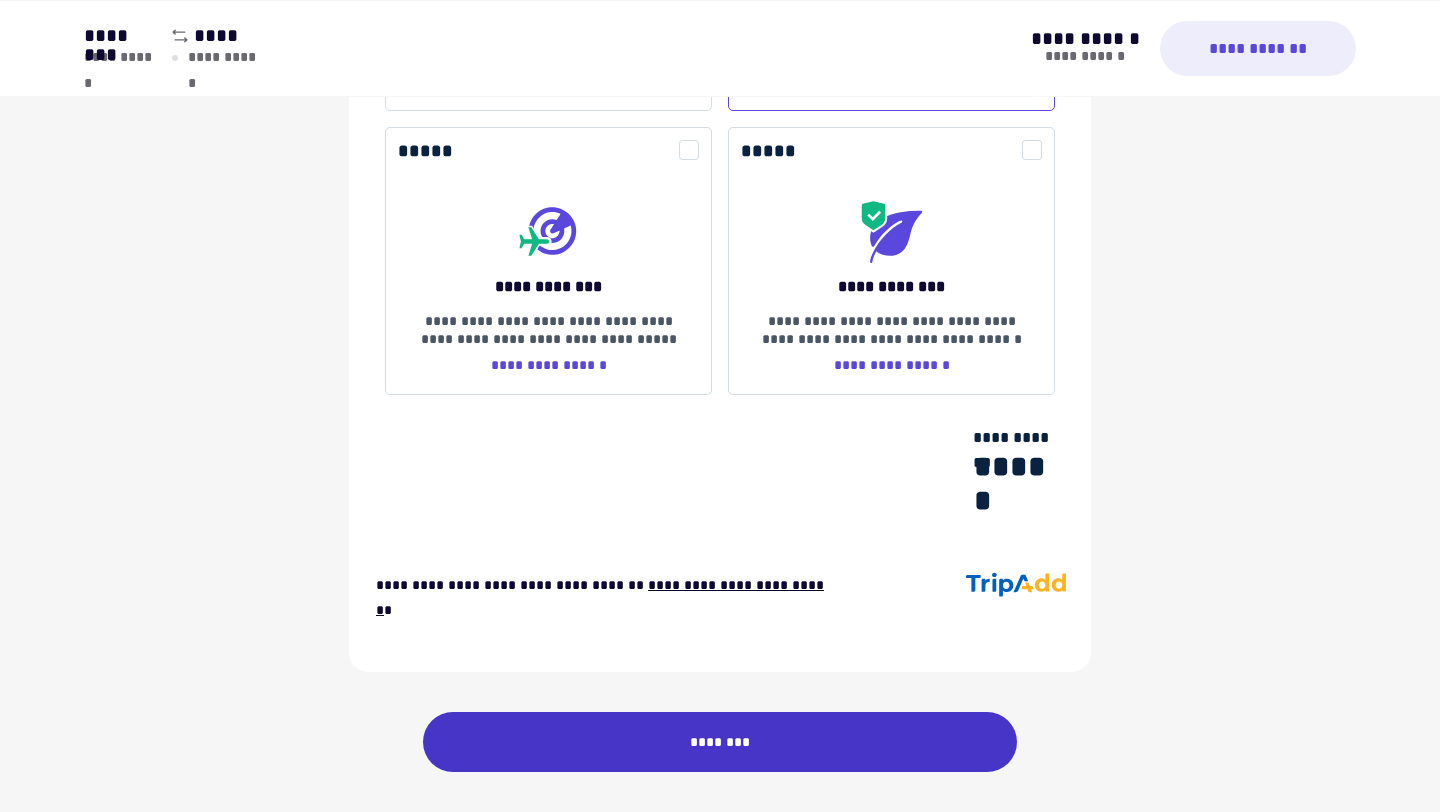 click on "********" at bounding box center (720, 742) 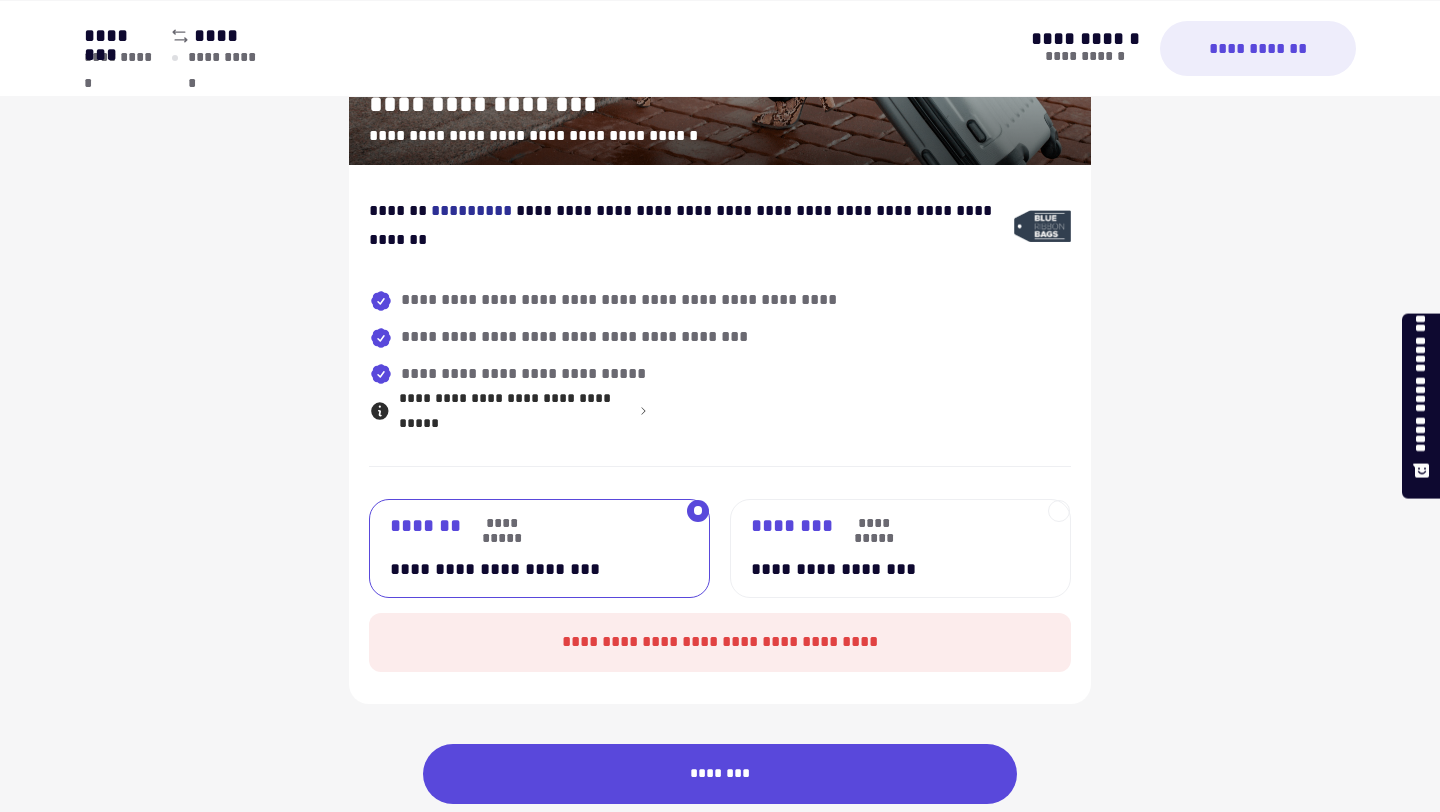 scroll, scrollTop: 1381, scrollLeft: 0, axis: vertical 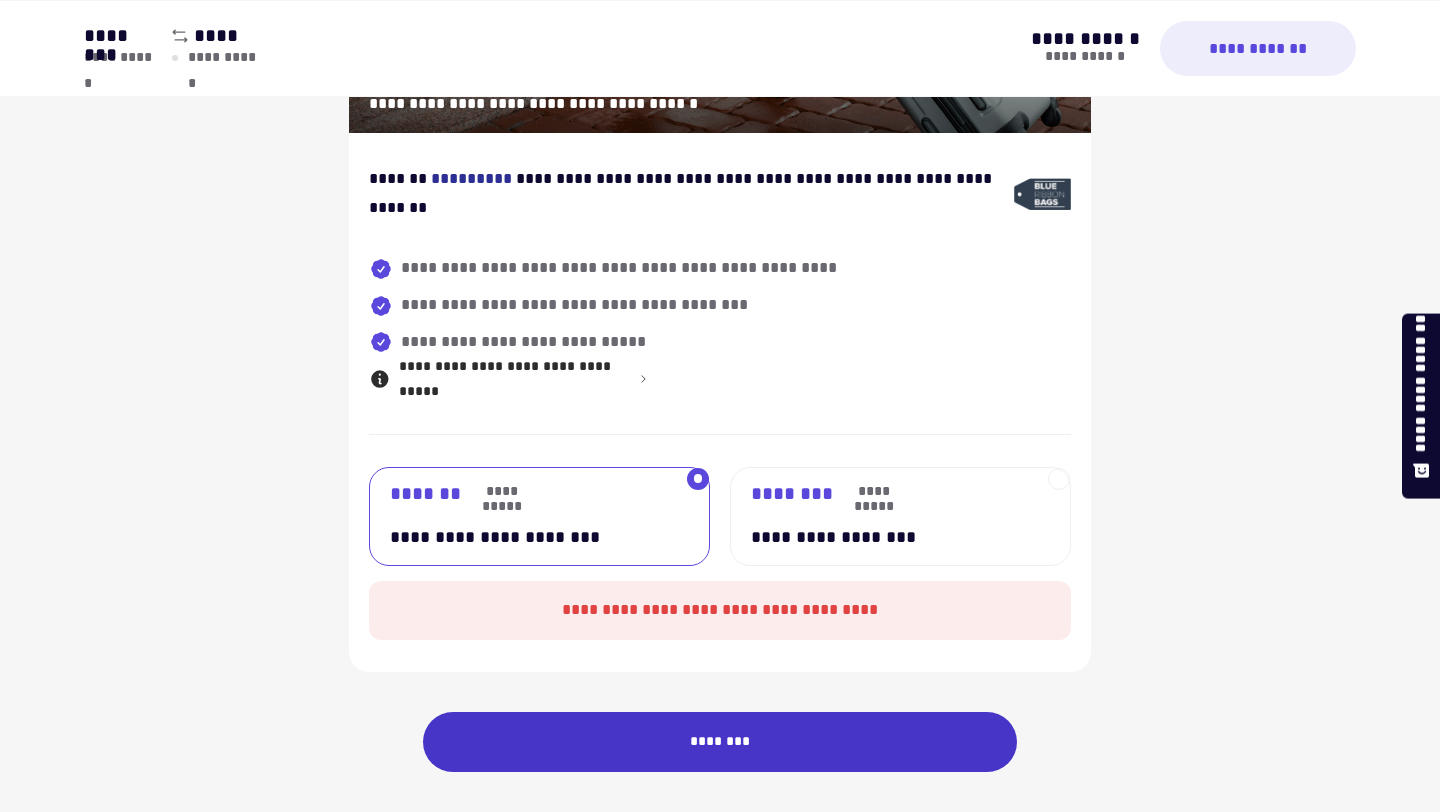 click on "********" at bounding box center (720, 742) 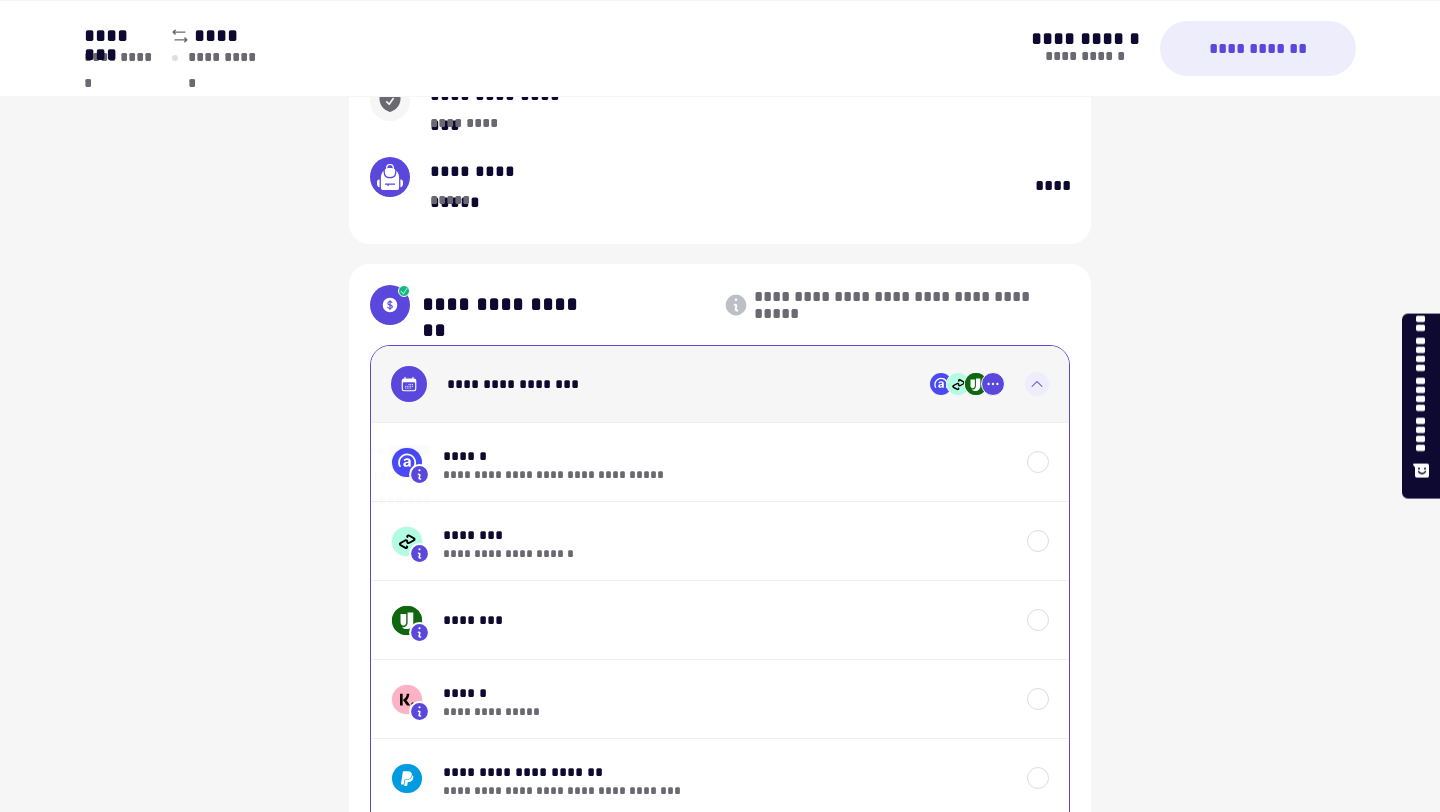 scroll, scrollTop: 1291, scrollLeft: 0, axis: vertical 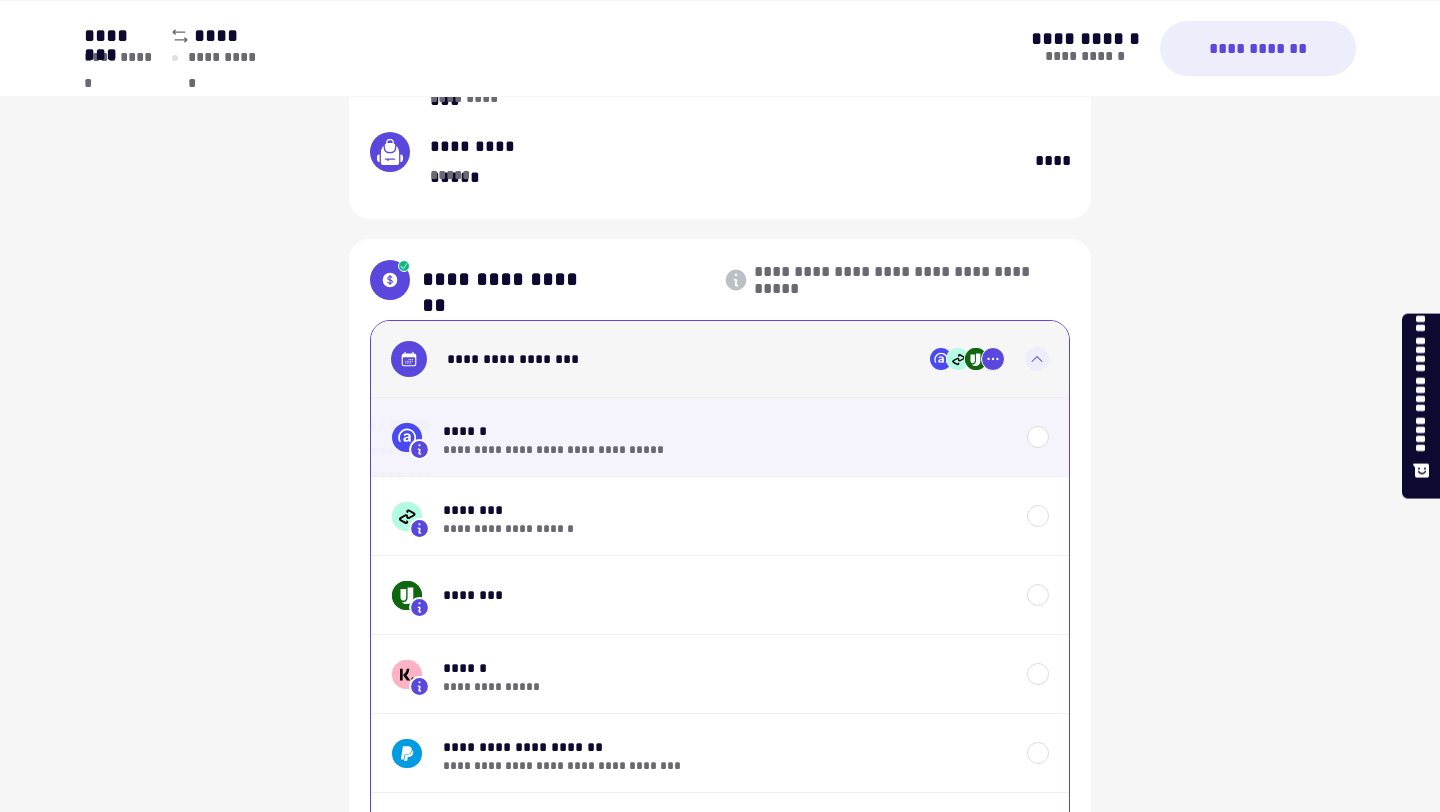 click on "******" at bounding box center [725, 431] 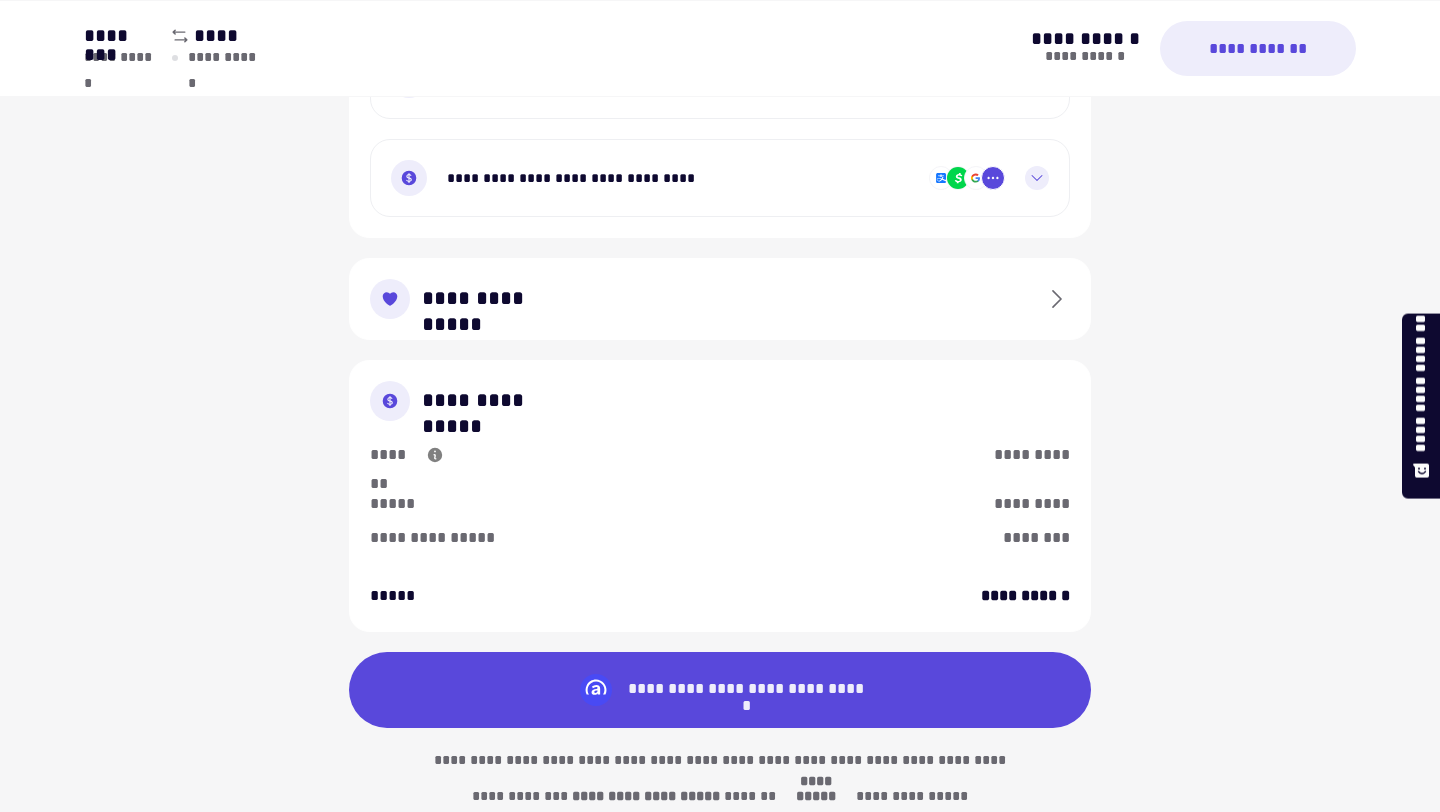 scroll, scrollTop: 2661, scrollLeft: 0, axis: vertical 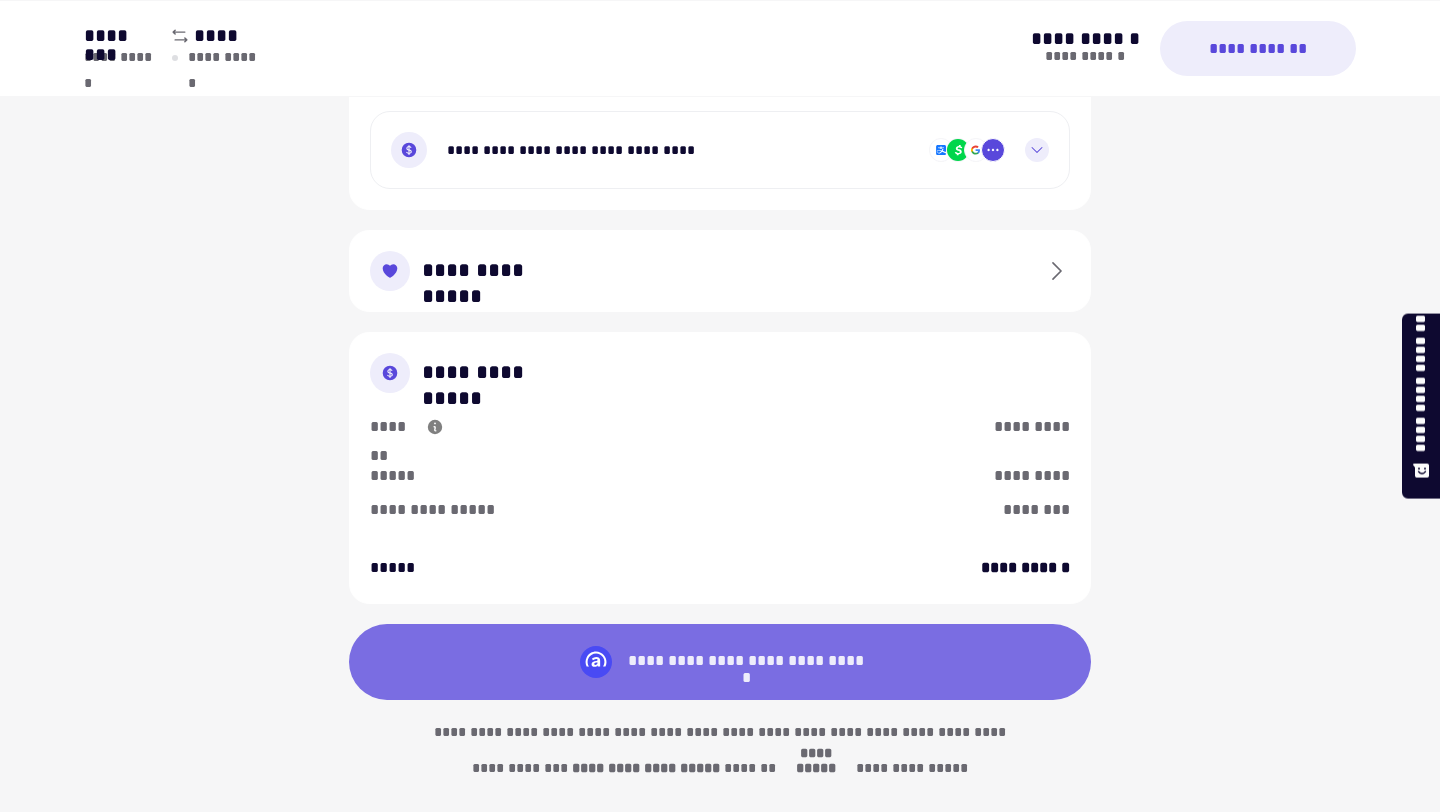 click on "**********" at bounding box center (724, 662) 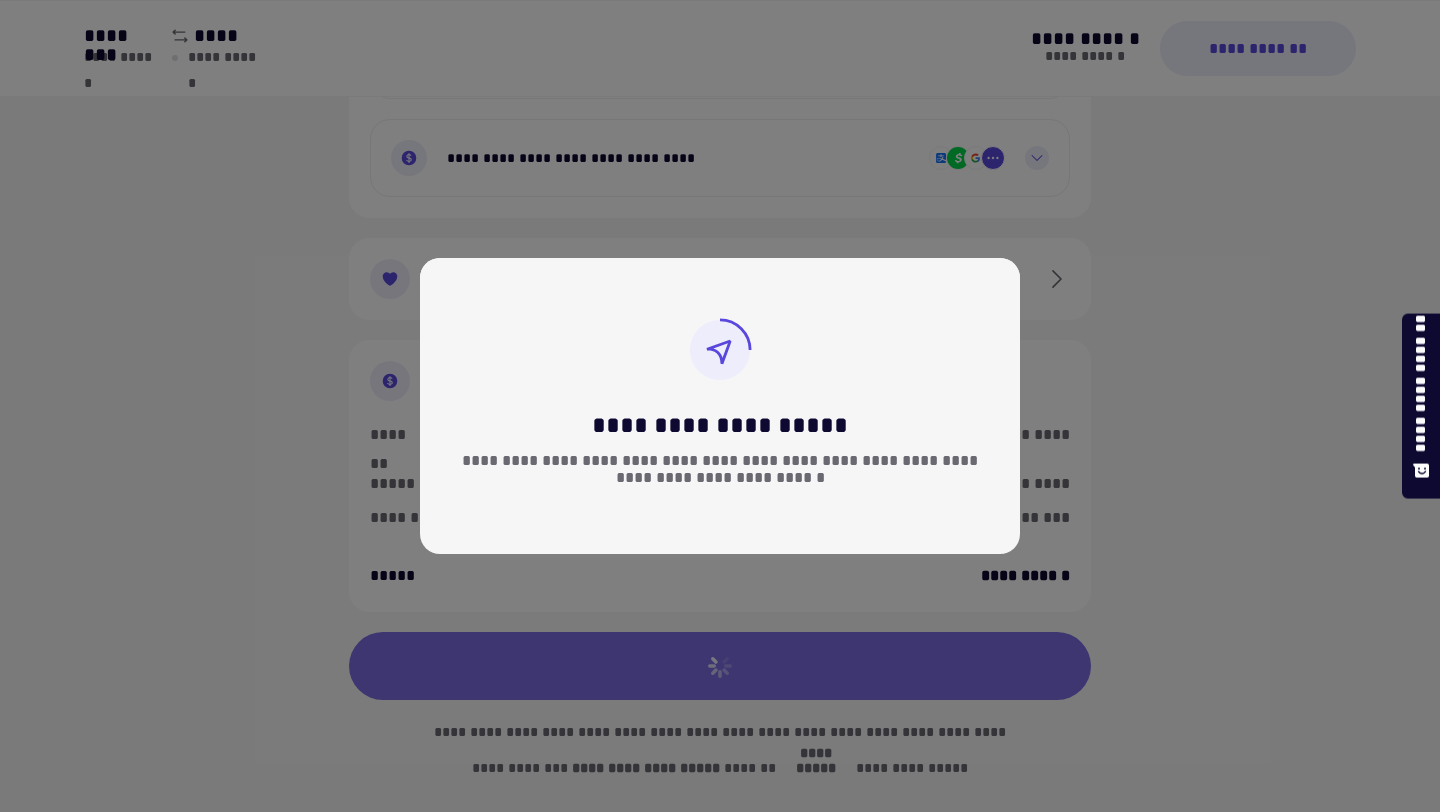 scroll, scrollTop: 2653, scrollLeft: 0, axis: vertical 